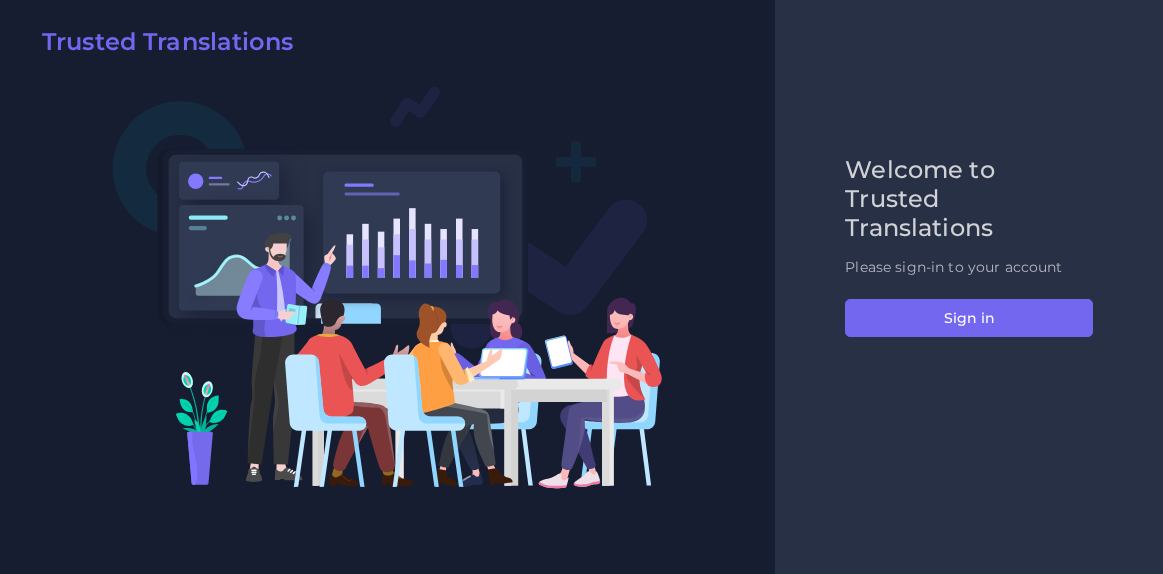 scroll, scrollTop: 0, scrollLeft: 0, axis: both 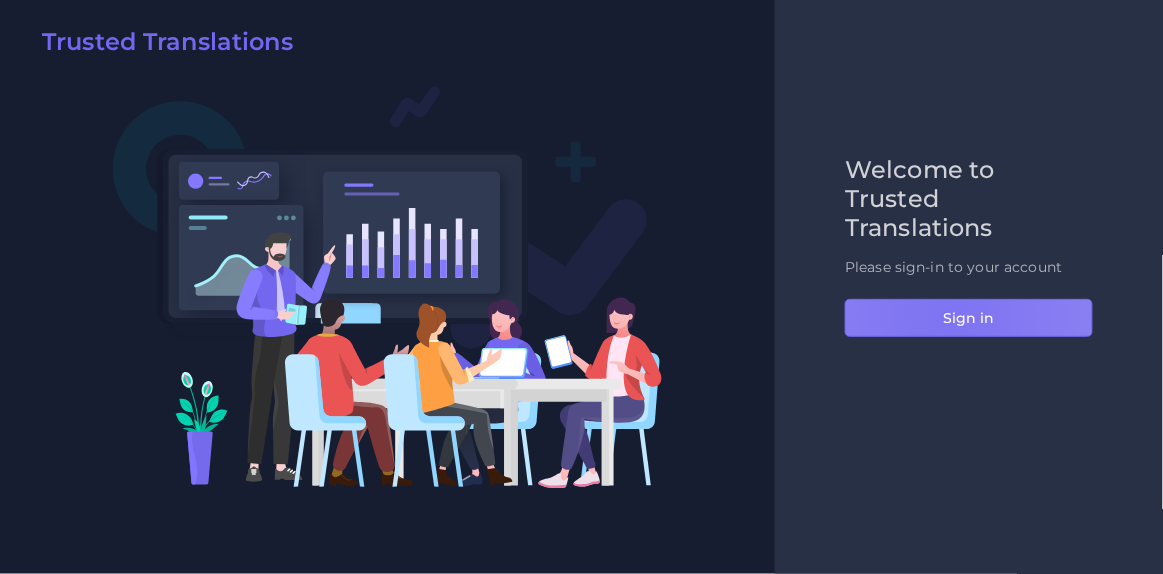 click on "Sign in" at bounding box center [969, 318] 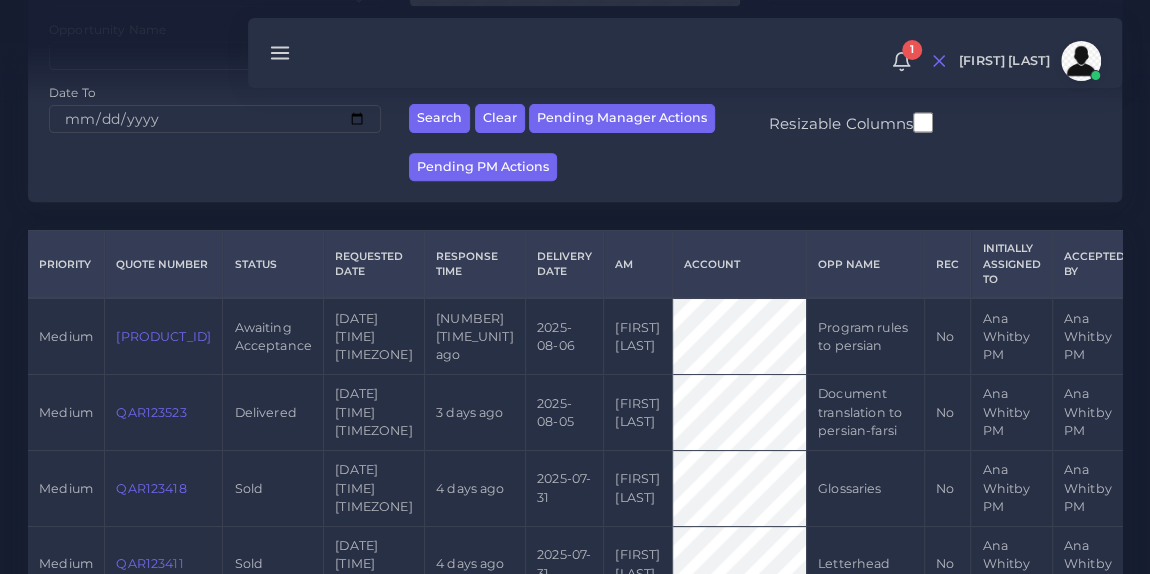 scroll, scrollTop: 345, scrollLeft: 0, axis: vertical 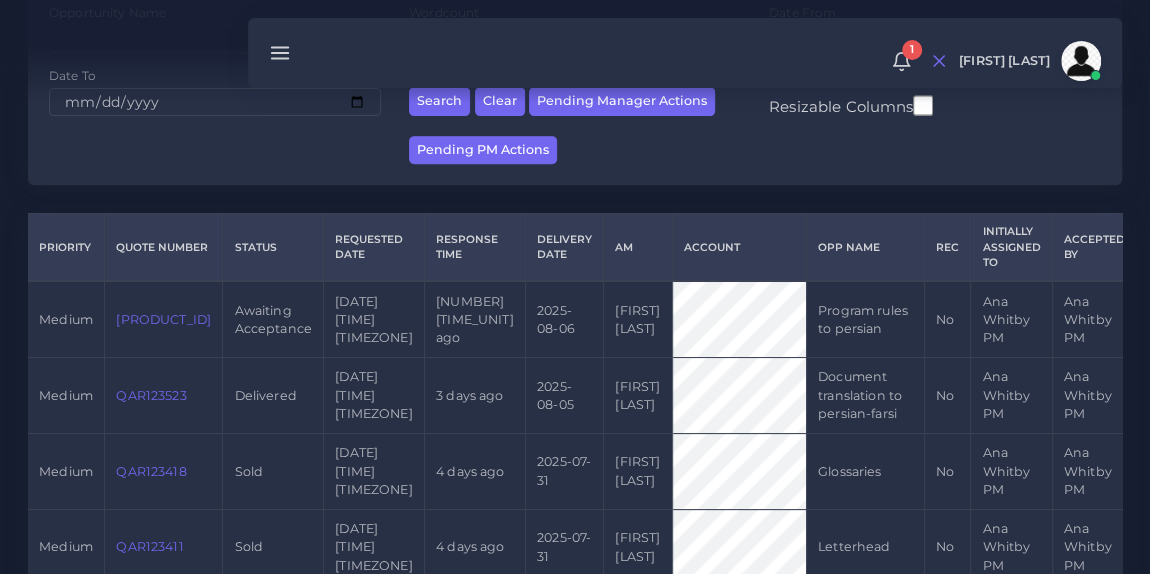 click on "[PRODUCT_ID]" at bounding box center [163, 319] 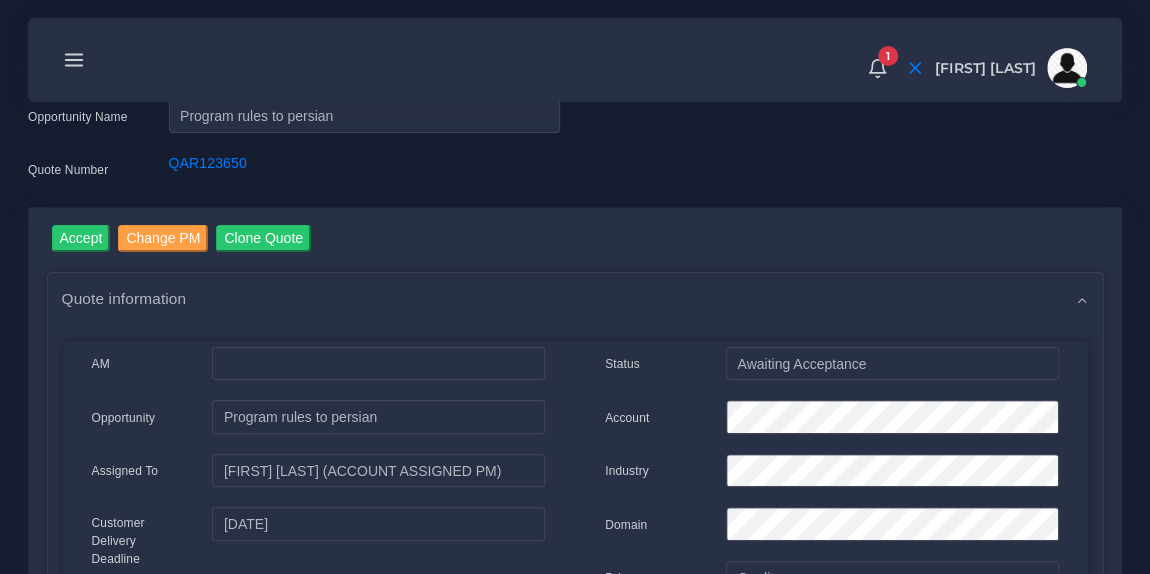 scroll, scrollTop: 74, scrollLeft: 0, axis: vertical 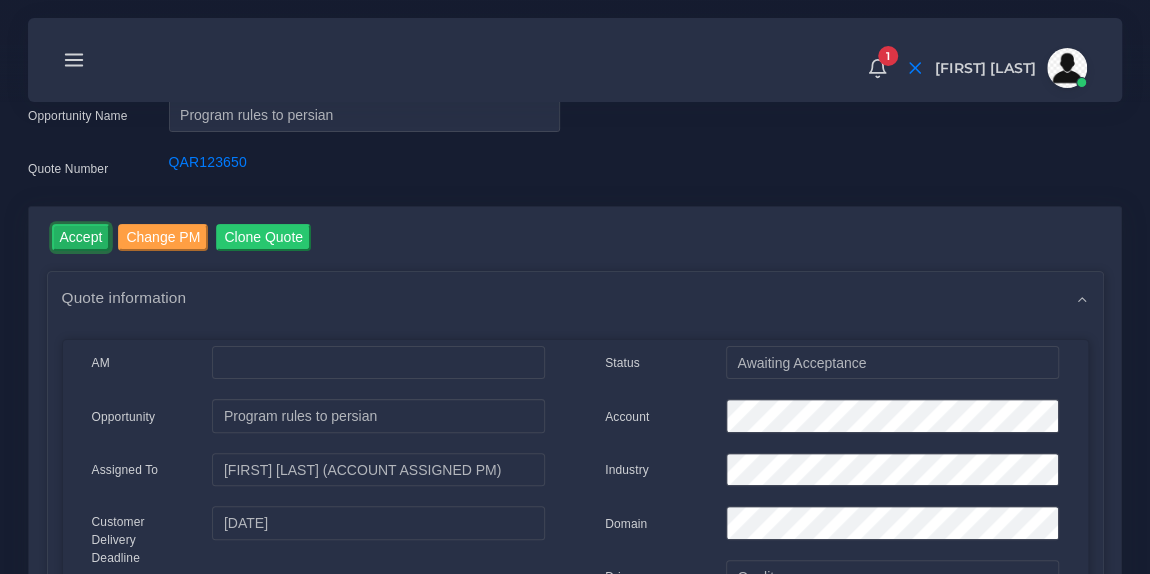 click on "Accept" at bounding box center (81, 237) 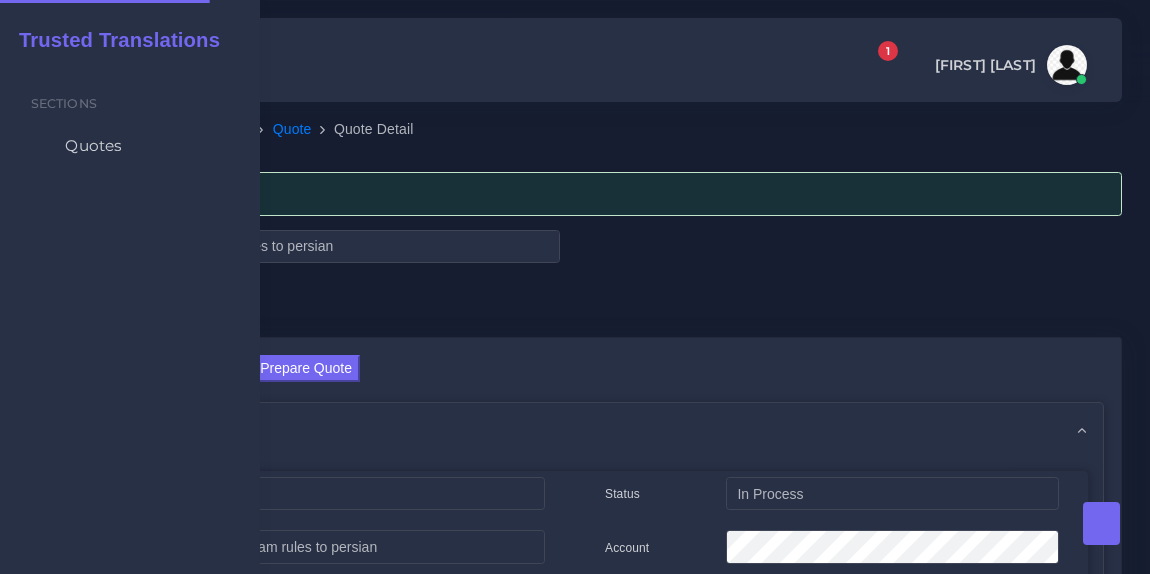 scroll, scrollTop: 0, scrollLeft: 0, axis: both 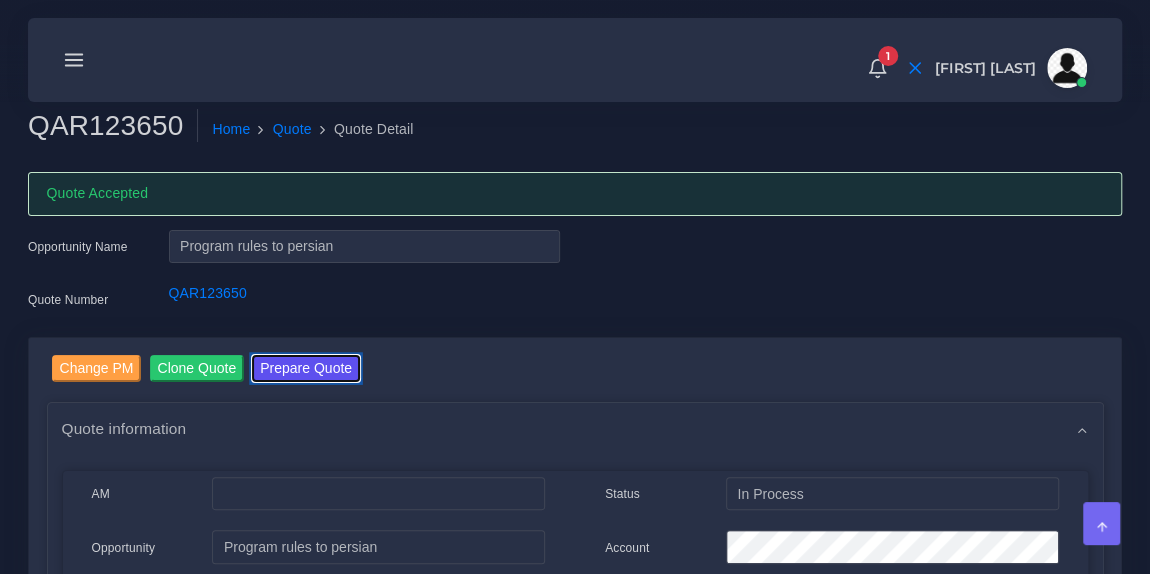 click on "Prepare Quote" at bounding box center [306, 368] 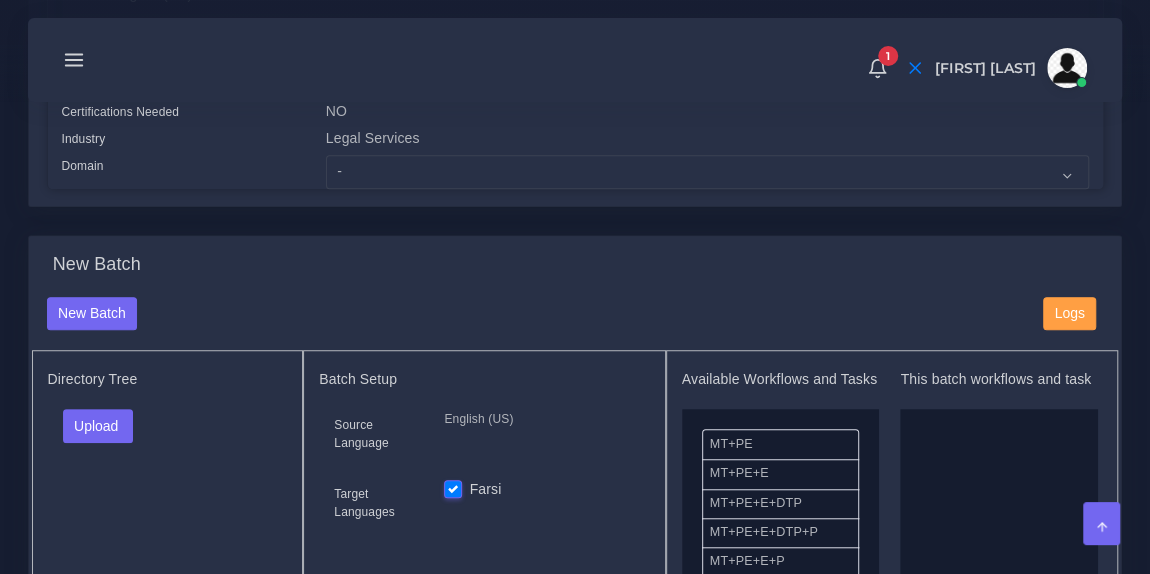 scroll, scrollTop: 536, scrollLeft: 0, axis: vertical 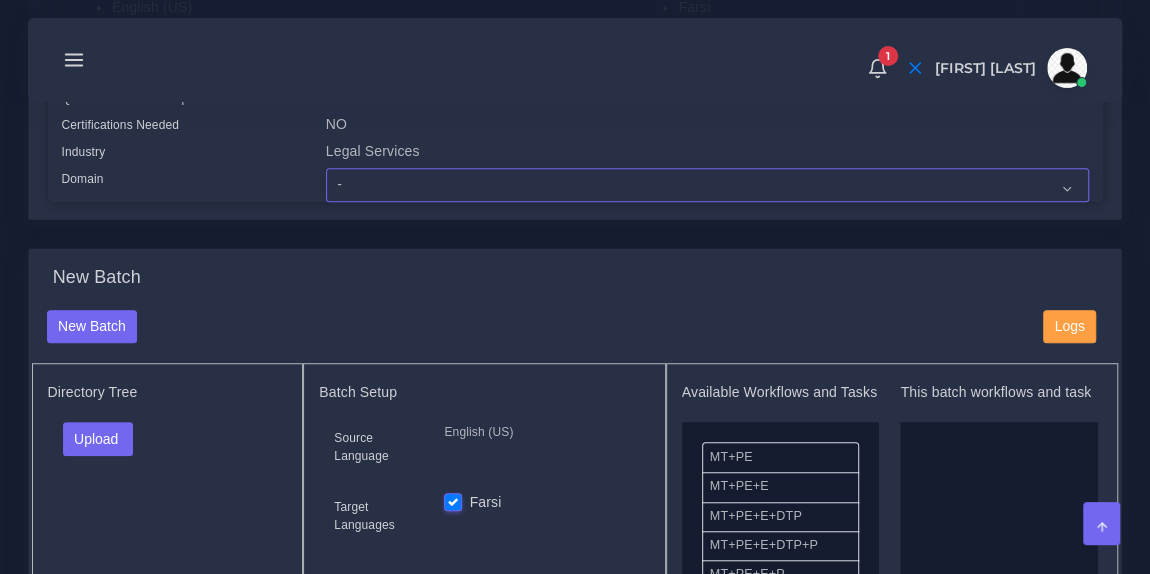 click on "-
Advertising and Media
Agriculture, Forestry and Fishing
Architecture, Building and Construction
Automotive
Chemicals
Computer Hardware
Computer Software
Consumer Electronics - Home appliances
Education
Energy, Water, Transportation and Utilities
Finance - Banking
Food Manufacturing and Services
Healthcare and Health Sciences
Hospitality, Leisure, Tourism and Arts
Human Resources - HR
Industrial Electronics
Industrial Manufacturing Insurance" at bounding box center (707, 185) 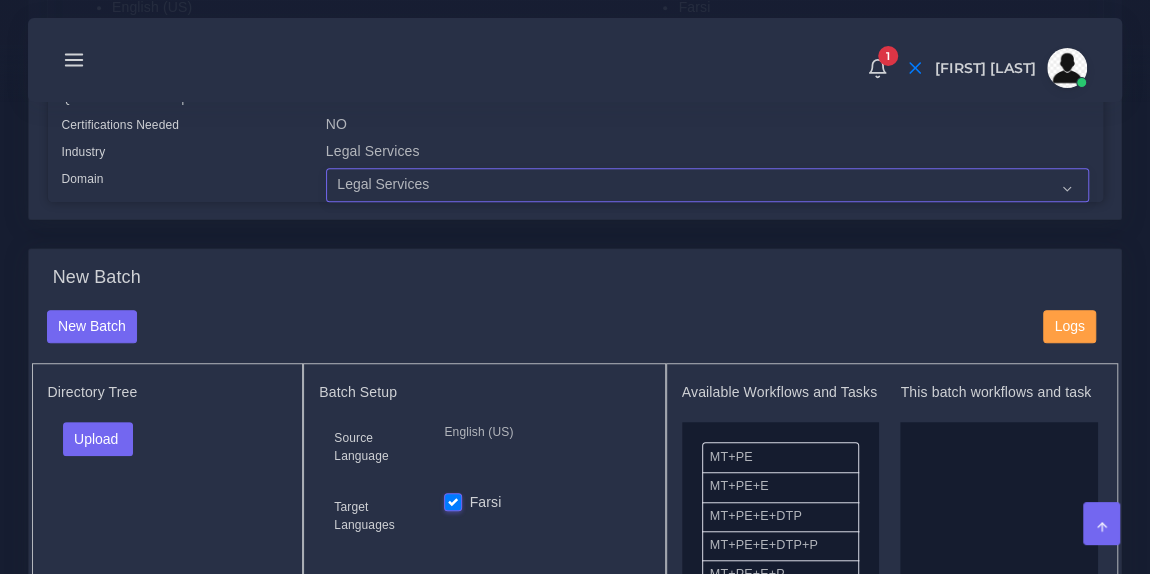 scroll, scrollTop: 573, scrollLeft: 0, axis: vertical 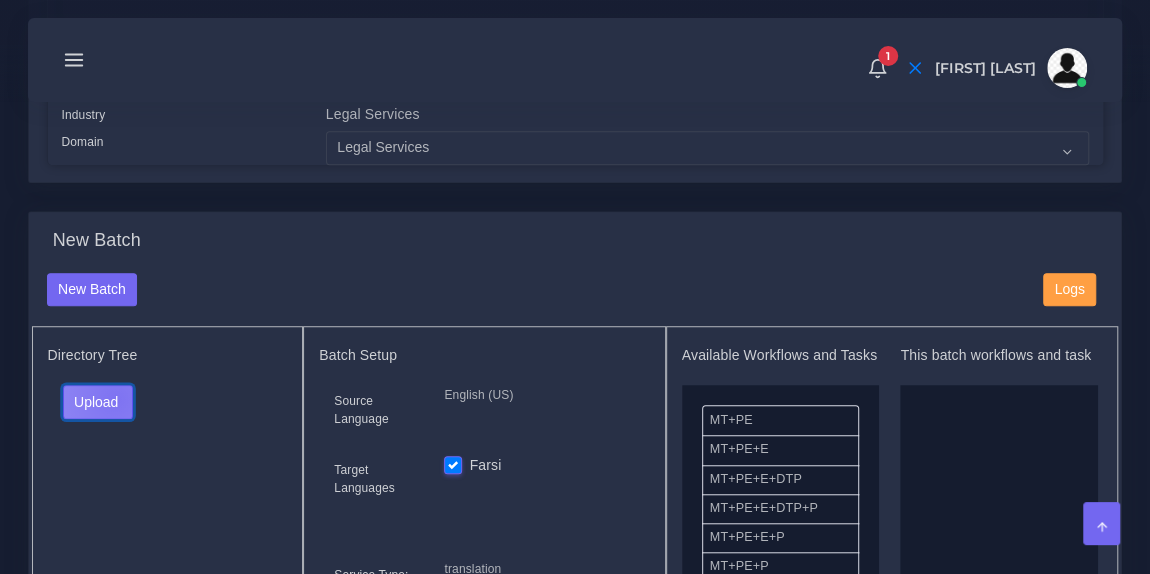click on "Upload" at bounding box center [98, 402] 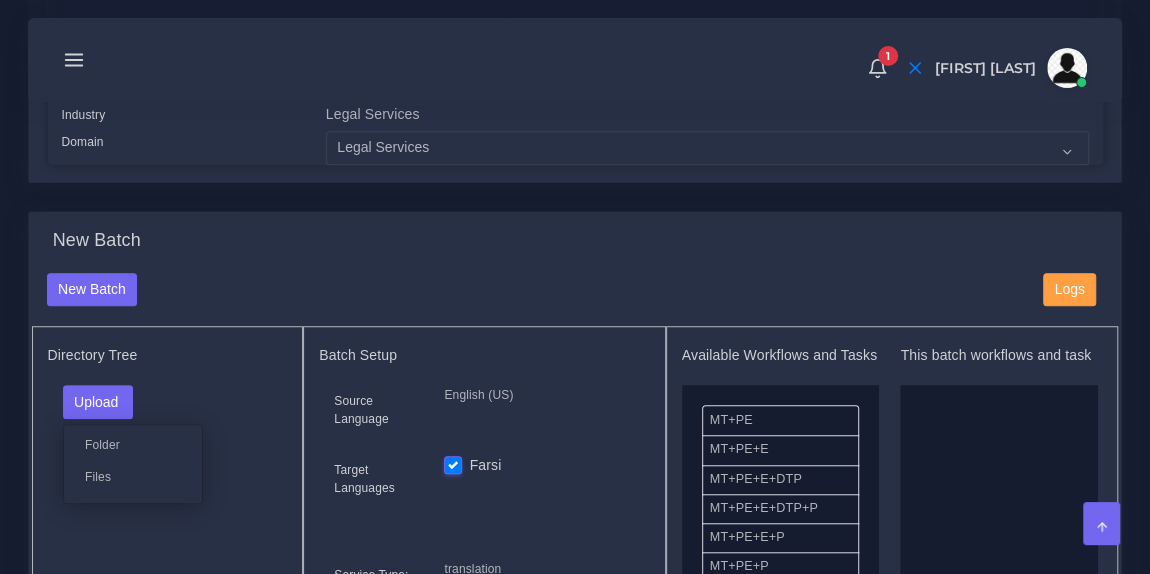 click on "Files" at bounding box center (133, 476) 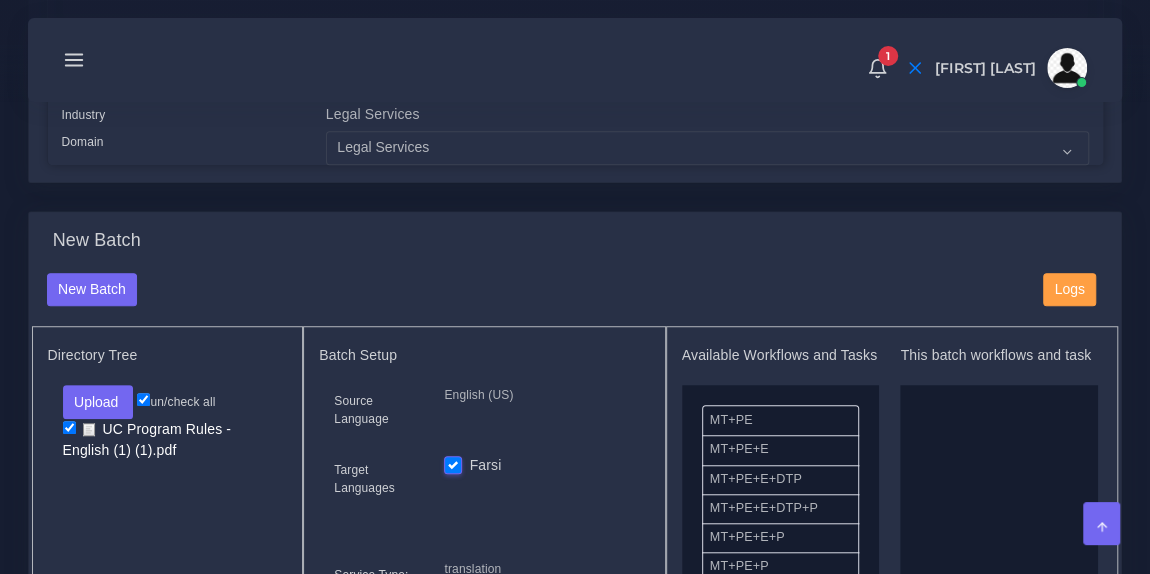 scroll, scrollTop: 46, scrollLeft: 0, axis: vertical 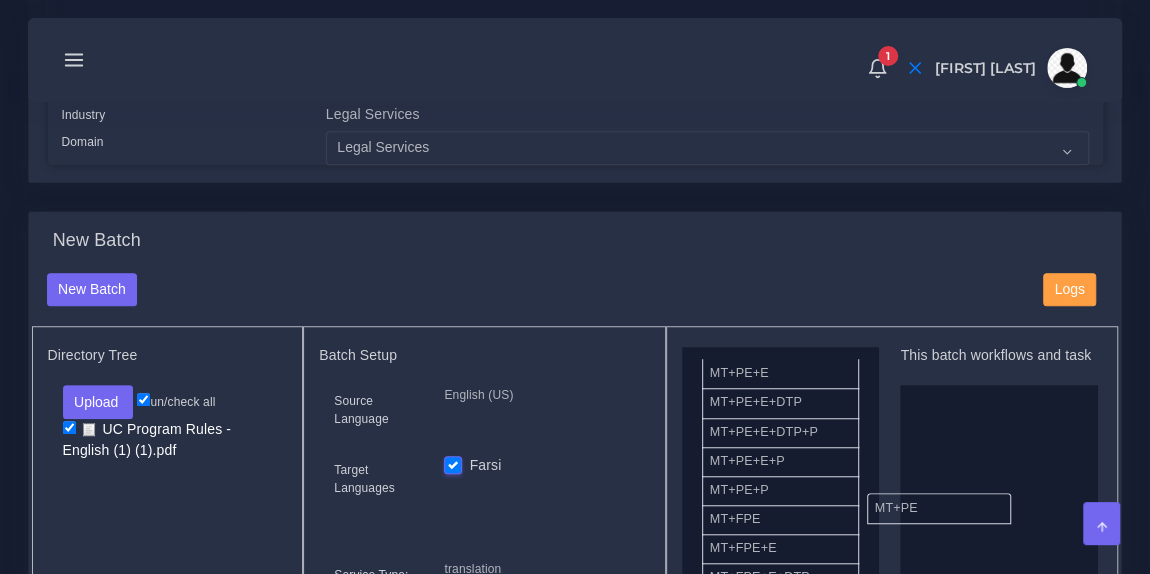 drag, startPoint x: 807, startPoint y: 385, endPoint x: 972, endPoint y: 503, distance: 202.85216 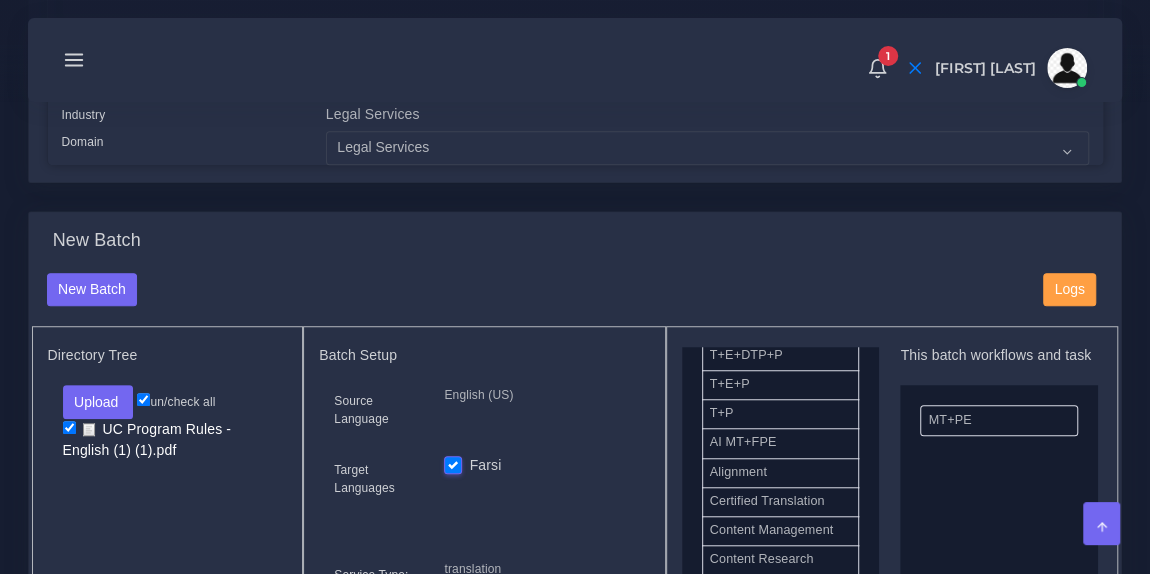 scroll, scrollTop: 513, scrollLeft: 0, axis: vertical 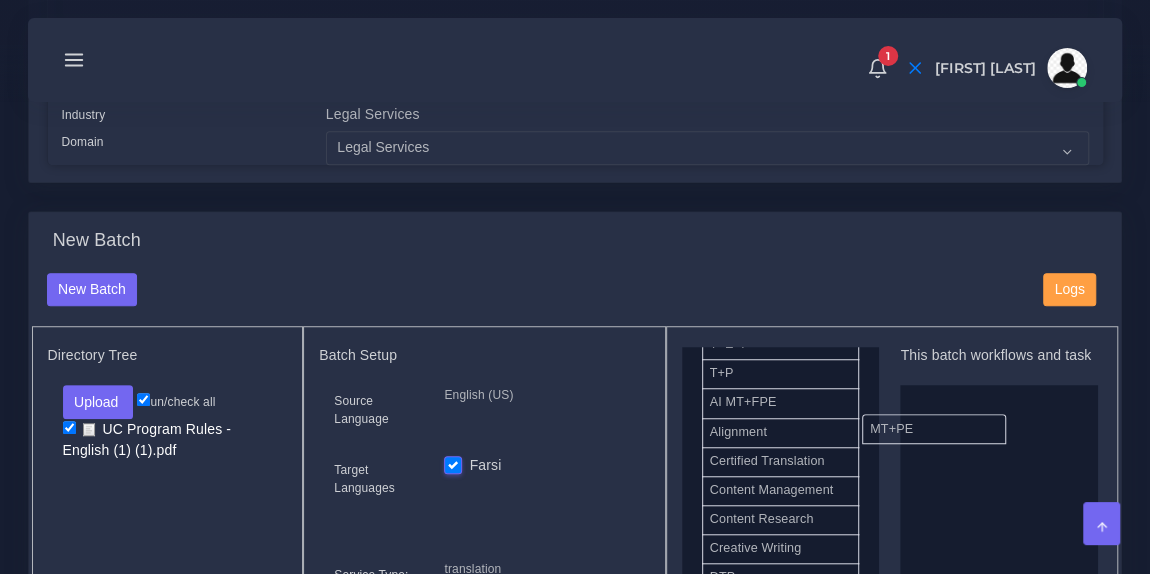 drag, startPoint x: 946, startPoint y: 436, endPoint x: 769, endPoint y: 400, distance: 180.62392 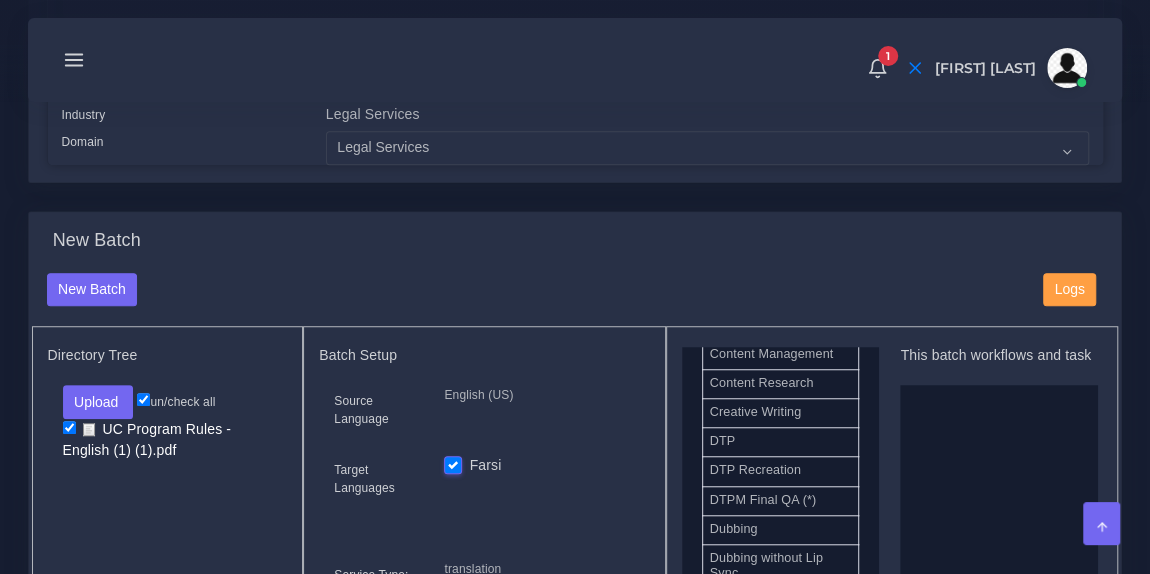 scroll, scrollTop: 681, scrollLeft: 0, axis: vertical 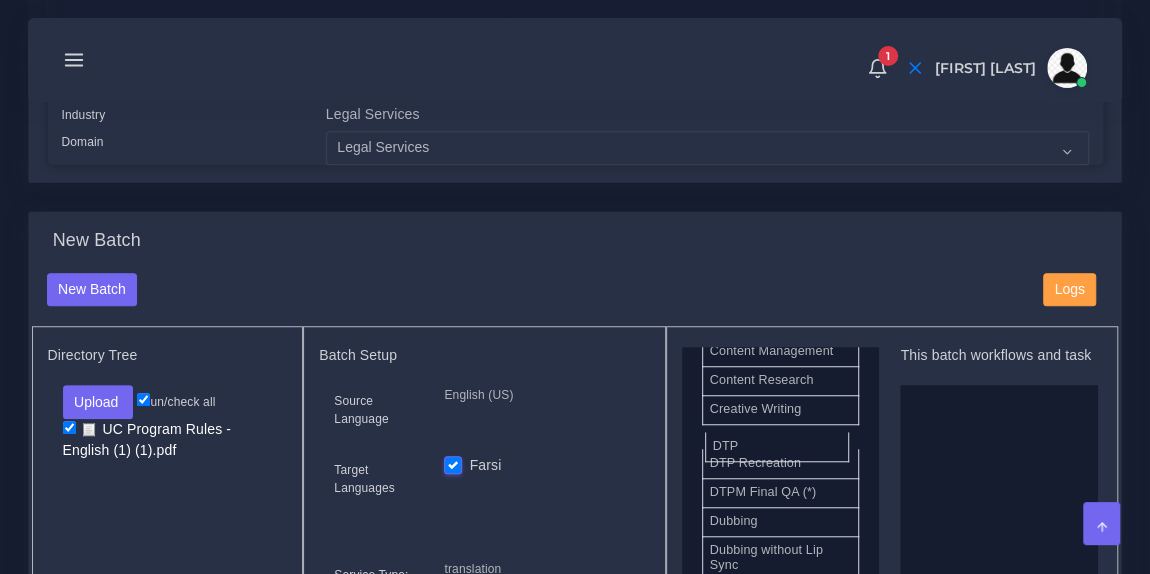 drag, startPoint x: 777, startPoint y: 435, endPoint x: 983, endPoint y: 465, distance: 208.173 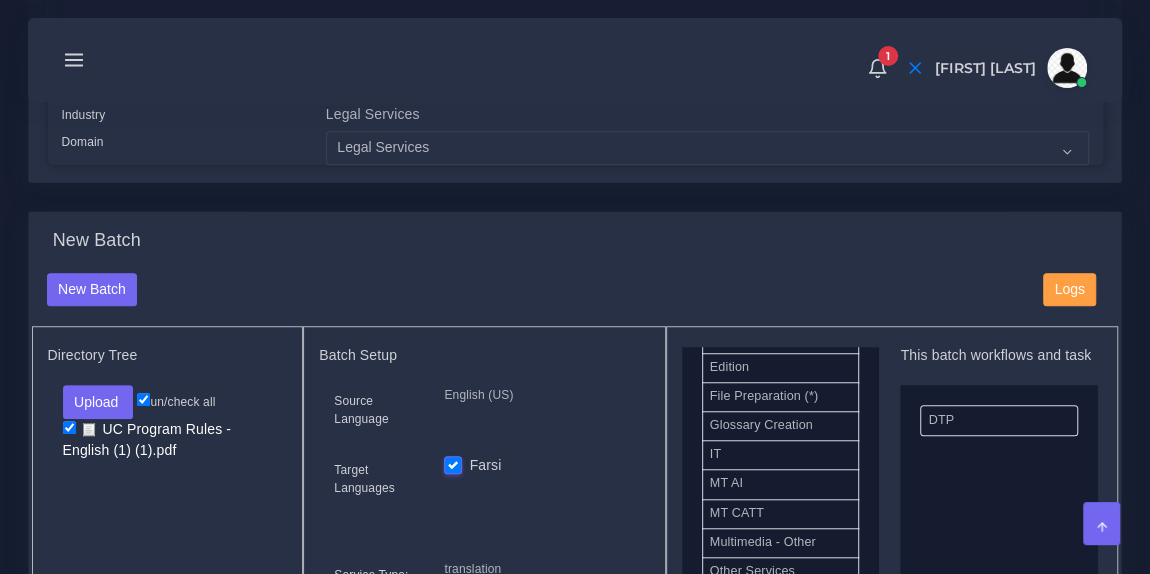 scroll, scrollTop: 989, scrollLeft: 0, axis: vertical 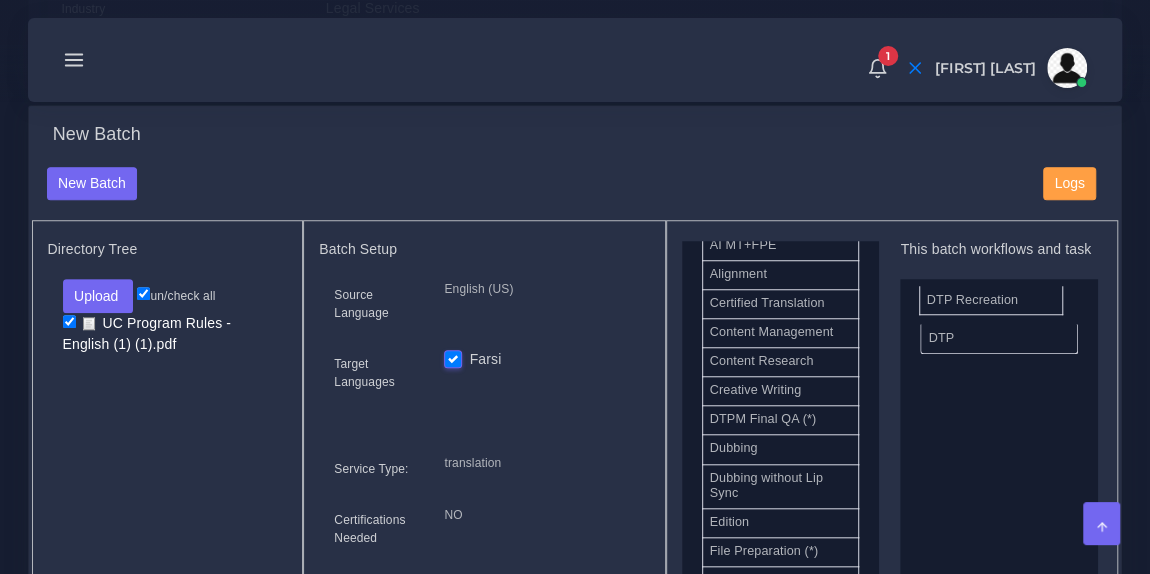 drag, startPoint x: 788, startPoint y: 426, endPoint x: 1005, endPoint y: 300, distance: 250.92828 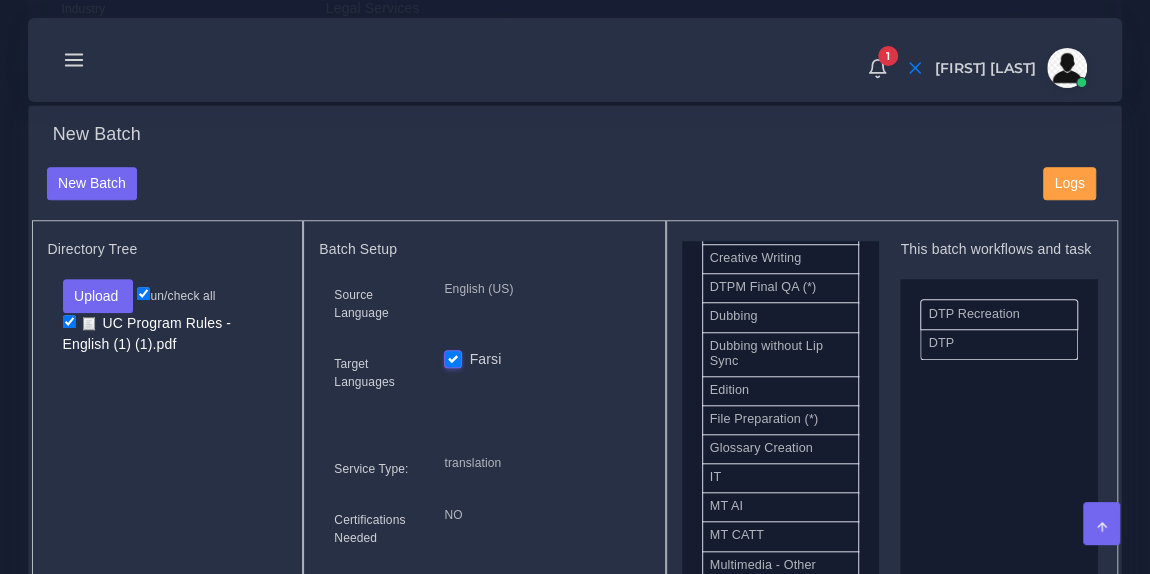 scroll, scrollTop: 960, scrollLeft: 0, axis: vertical 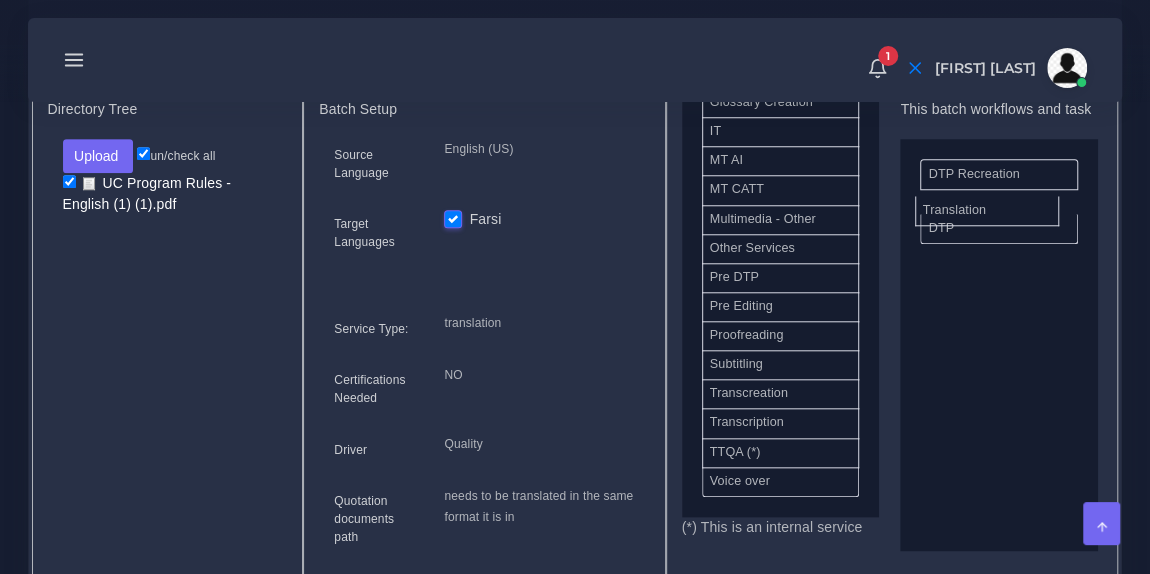 drag, startPoint x: 785, startPoint y: 415, endPoint x: 998, endPoint y: 201, distance: 301.93542 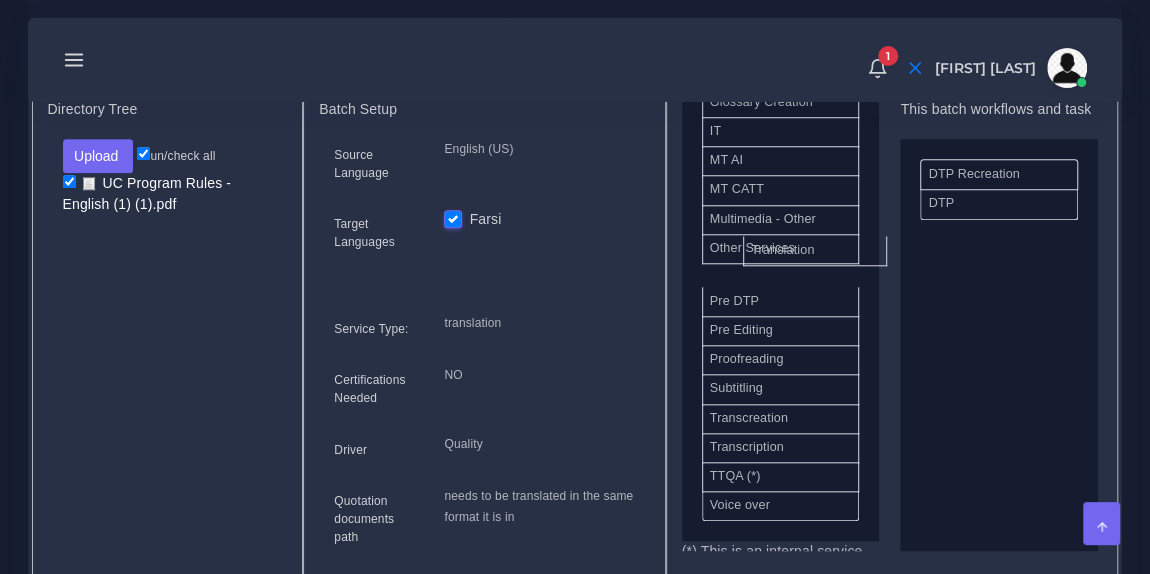 drag, startPoint x: 950, startPoint y: 209, endPoint x: 772, endPoint y: 240, distance: 180.67928 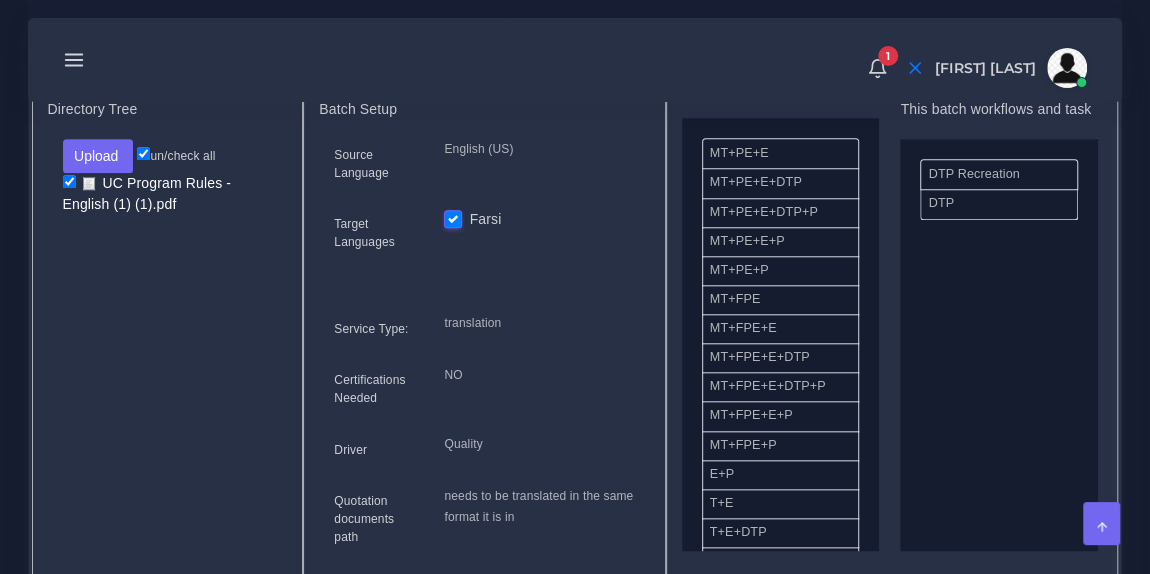 scroll, scrollTop: 0, scrollLeft: 0, axis: both 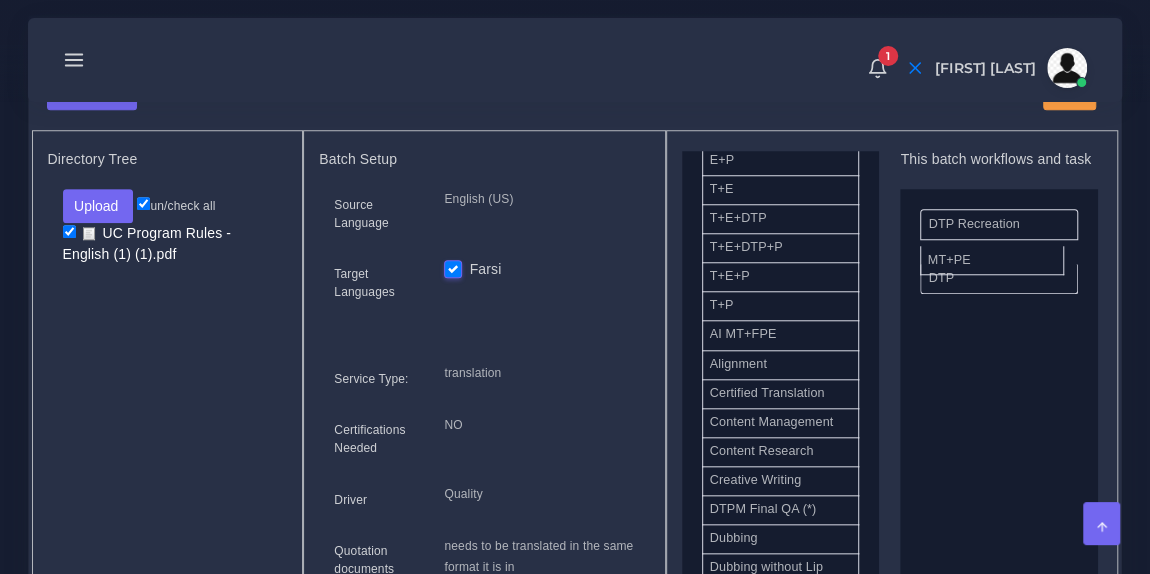 drag, startPoint x: 790, startPoint y: 337, endPoint x: 1008, endPoint y: 253, distance: 233.62363 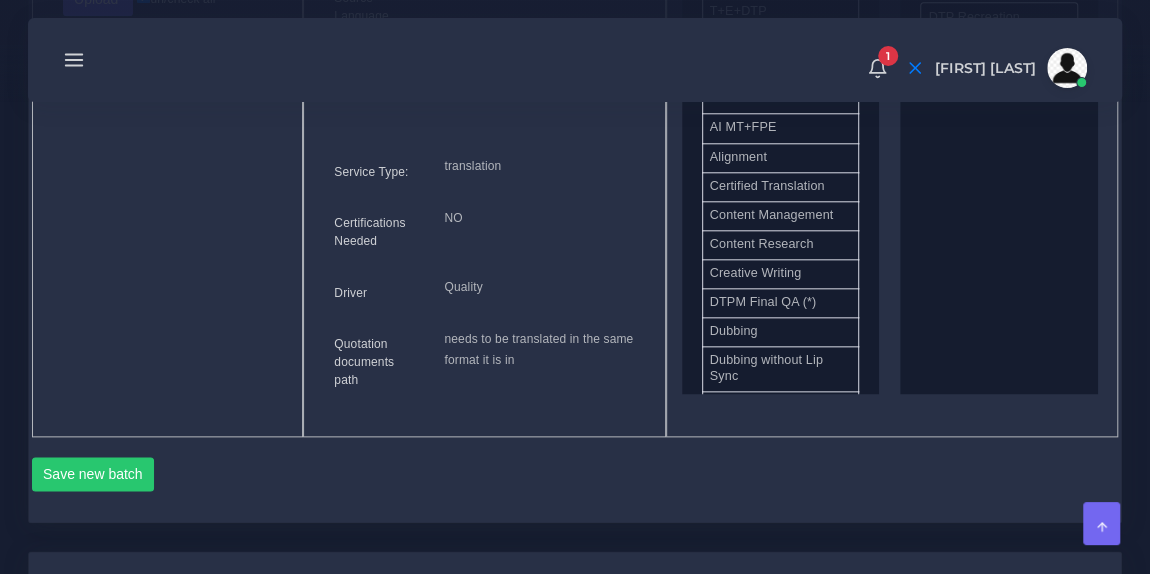 scroll, scrollTop: 1030, scrollLeft: 0, axis: vertical 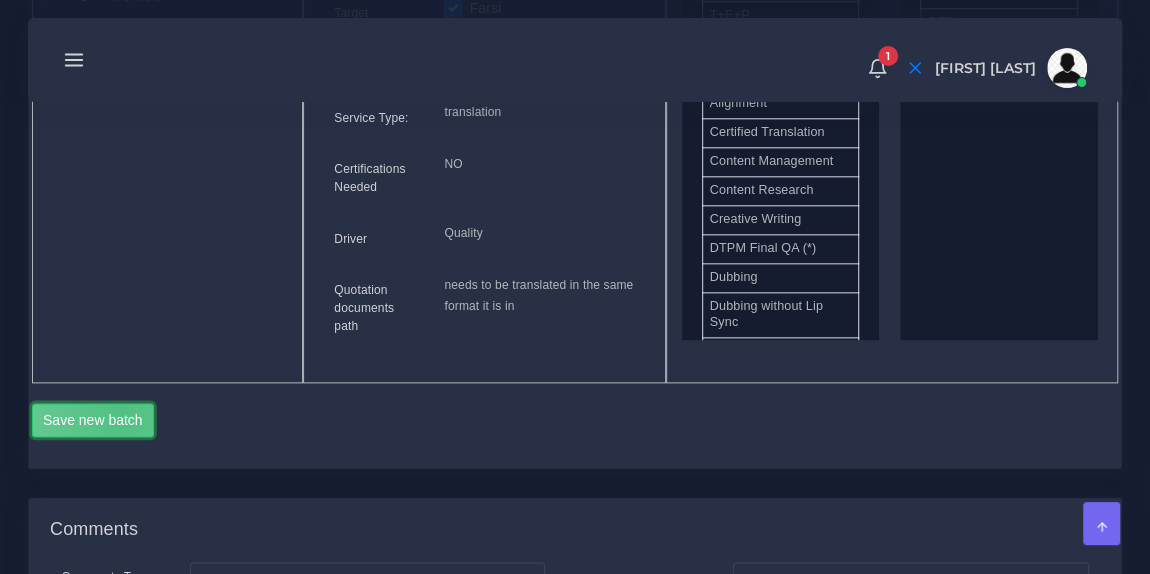 click on "Save new batch" at bounding box center [93, 420] 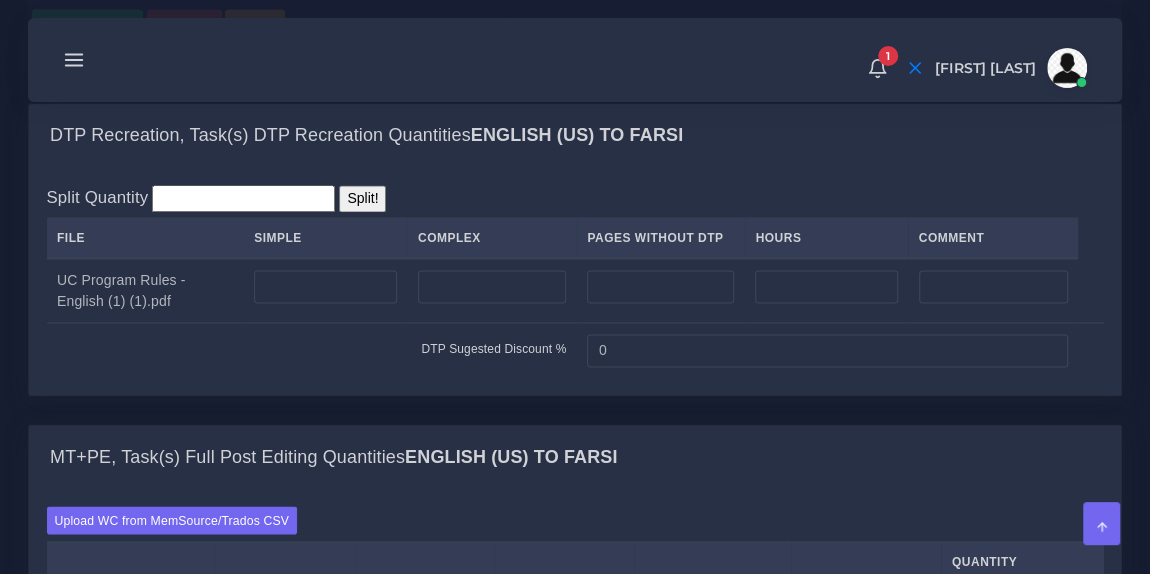 scroll, scrollTop: 1477, scrollLeft: 0, axis: vertical 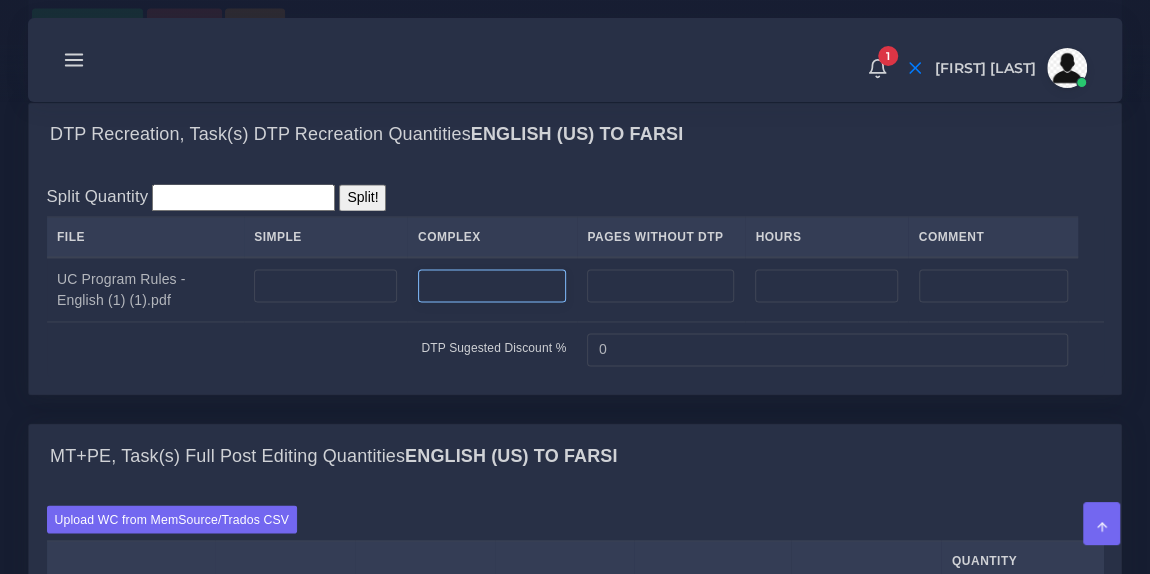 click at bounding box center [492, 286] 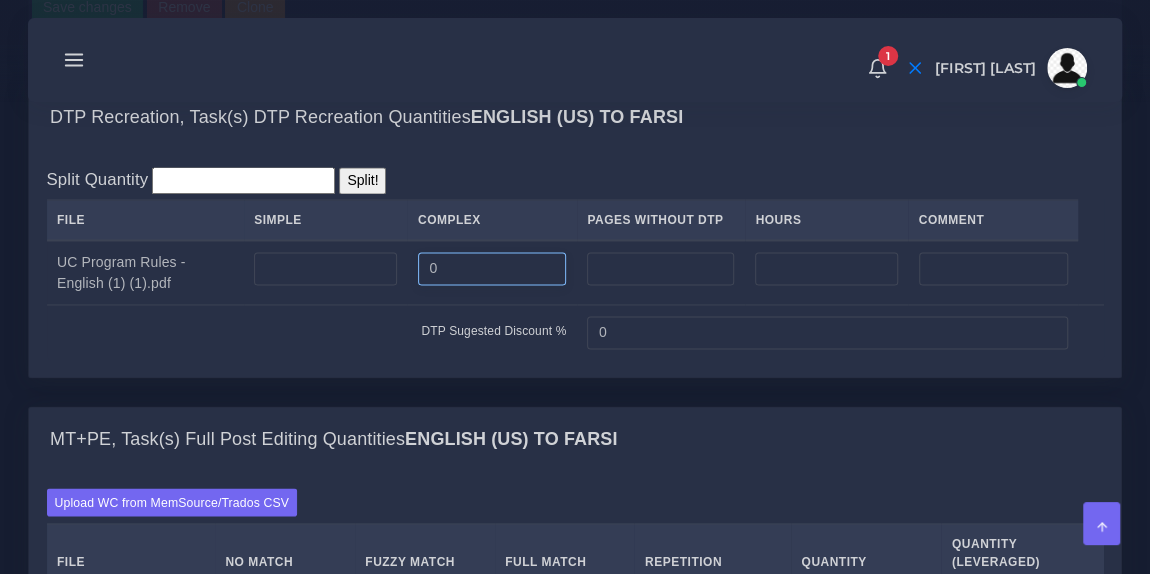 scroll, scrollTop: 1495, scrollLeft: 0, axis: vertical 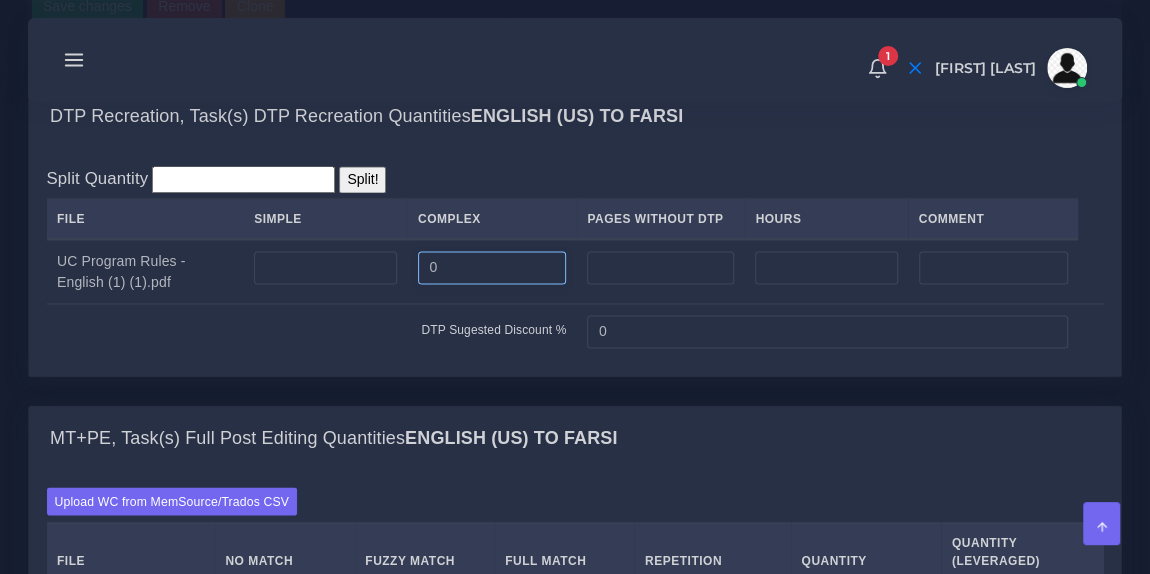 type on "0" 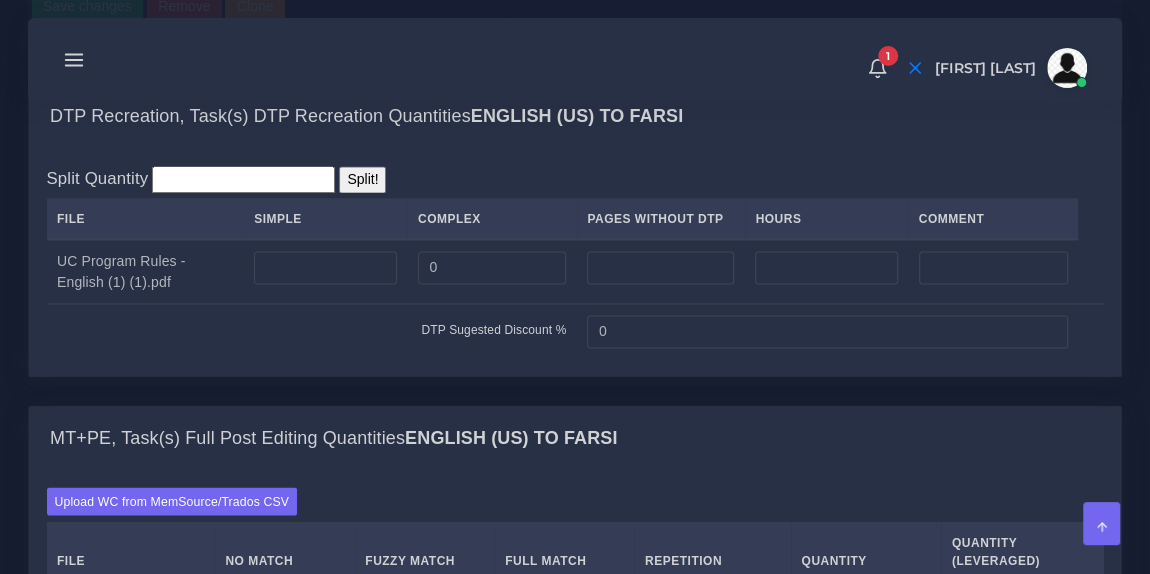 click on "Split Quantity
Split!
File
Simple
Complex
Pages Without DTP
Hours
Comment
0 0" at bounding box center (575, 262) 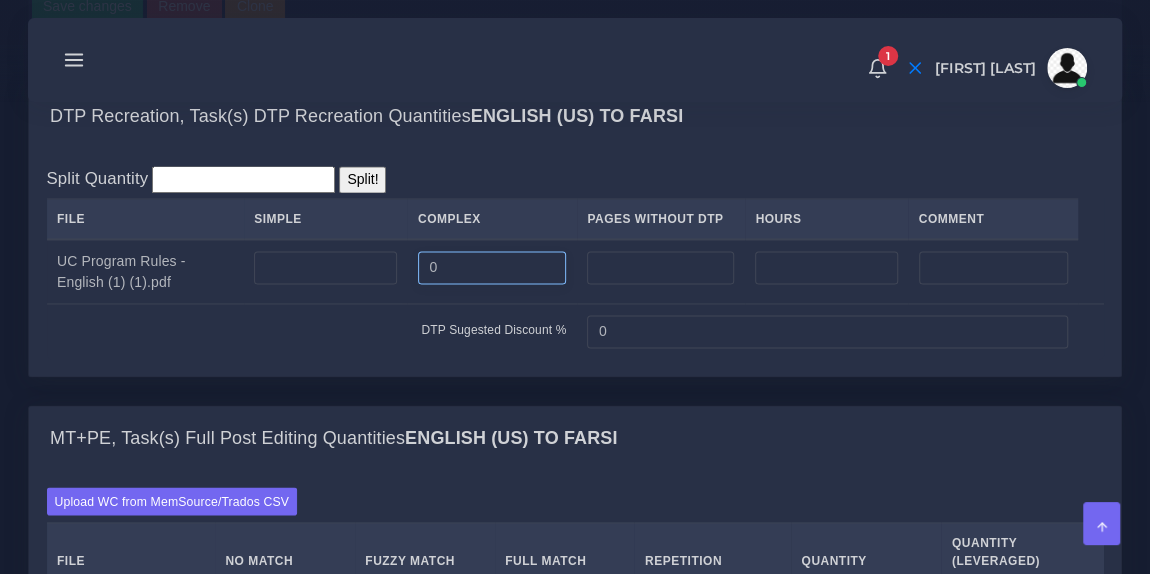 click on "0" at bounding box center (492, 268) 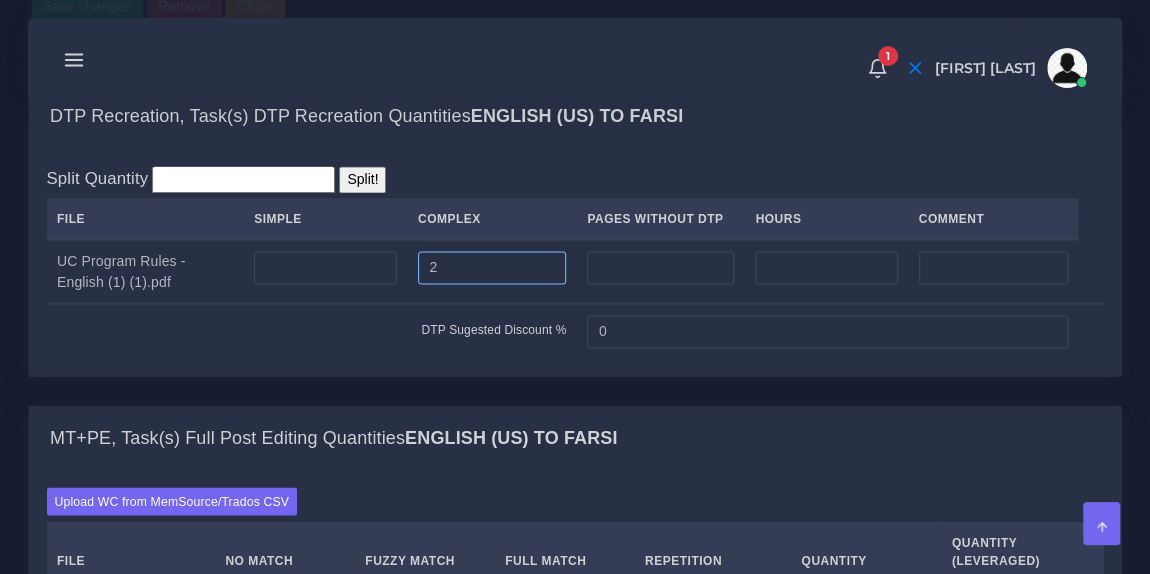 type on "2" 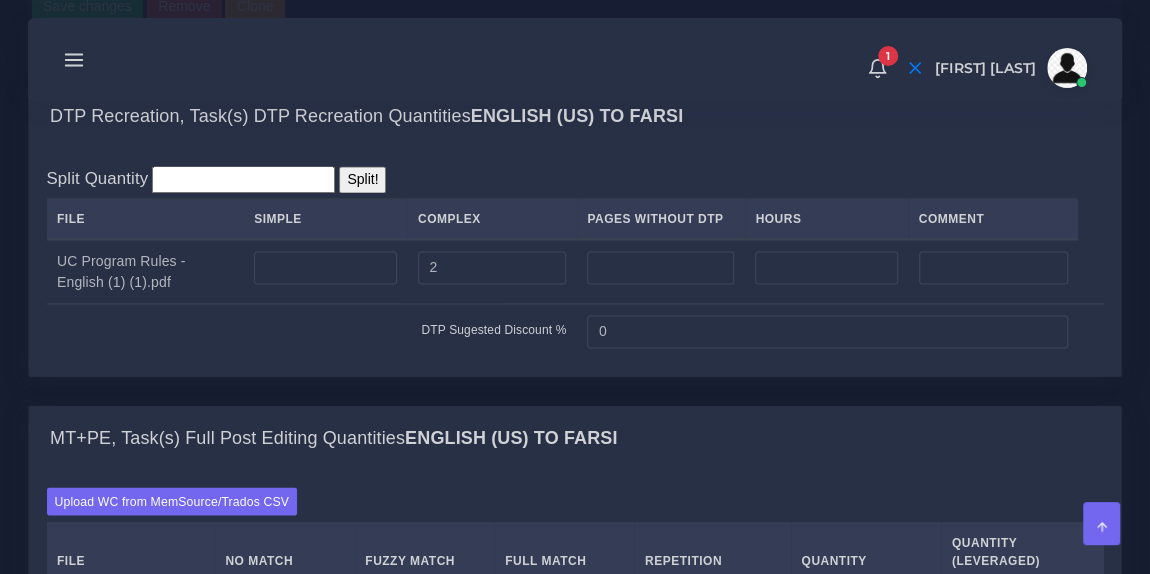 click on "DTP Sugested Discount %" at bounding box center (312, 331) 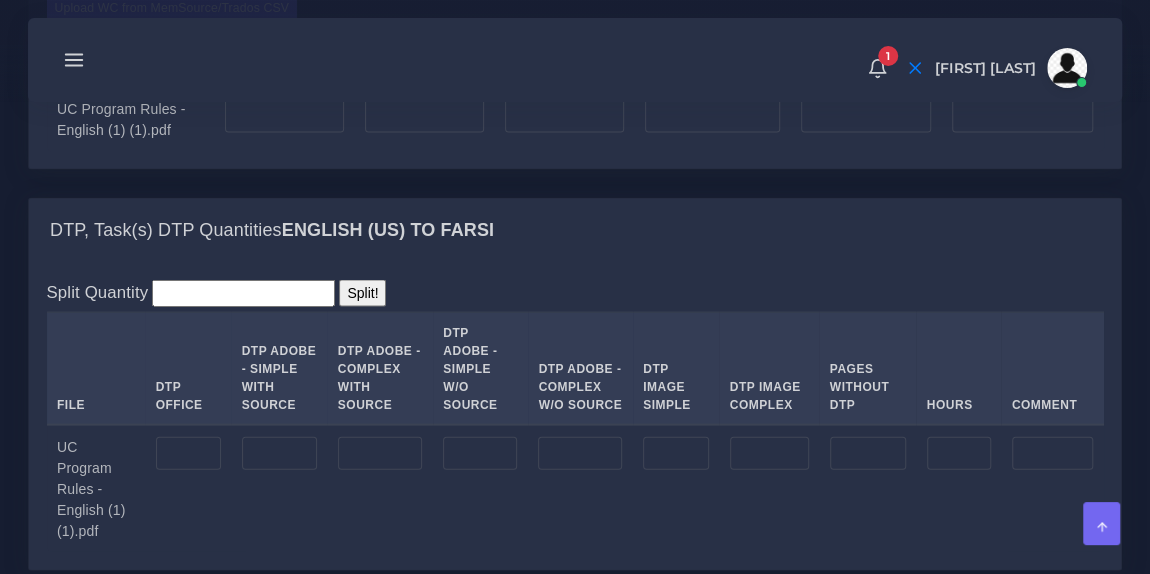 scroll, scrollTop: 1996, scrollLeft: 0, axis: vertical 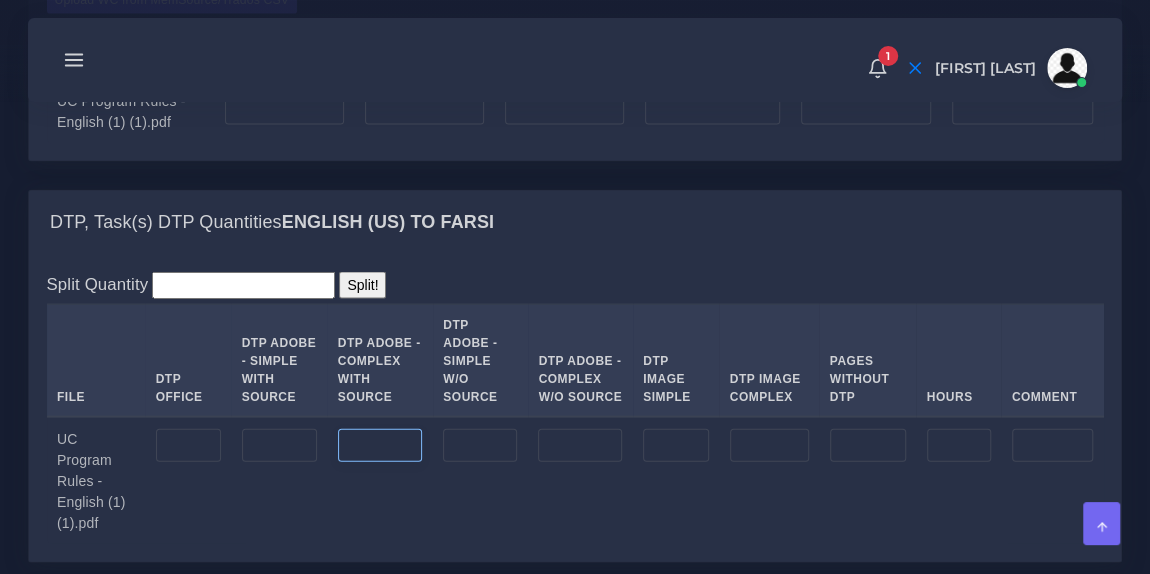 click at bounding box center [380, 446] 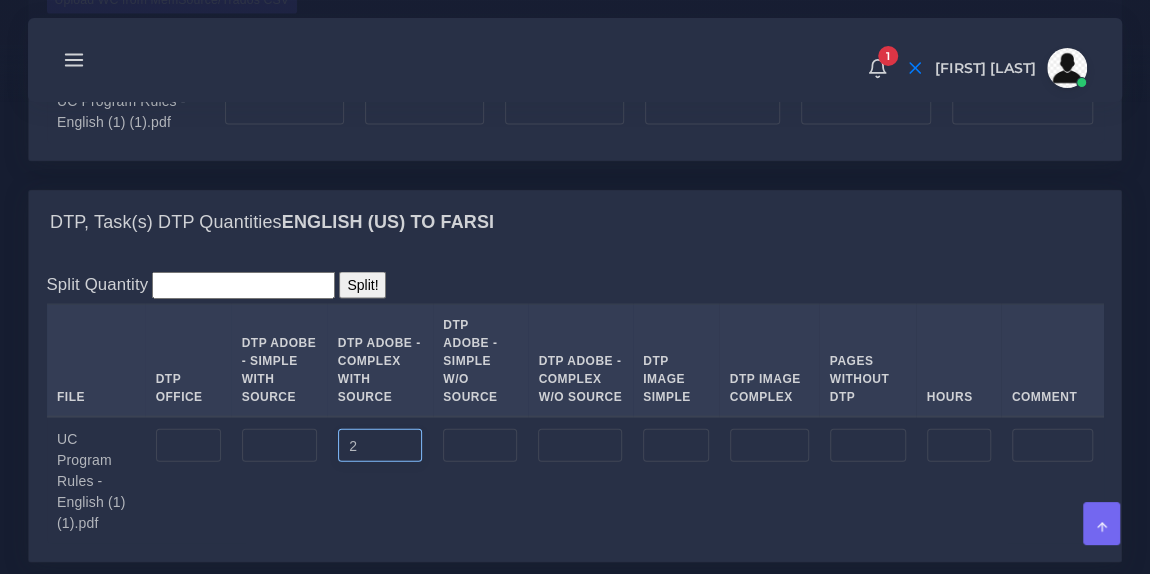 type on "2" 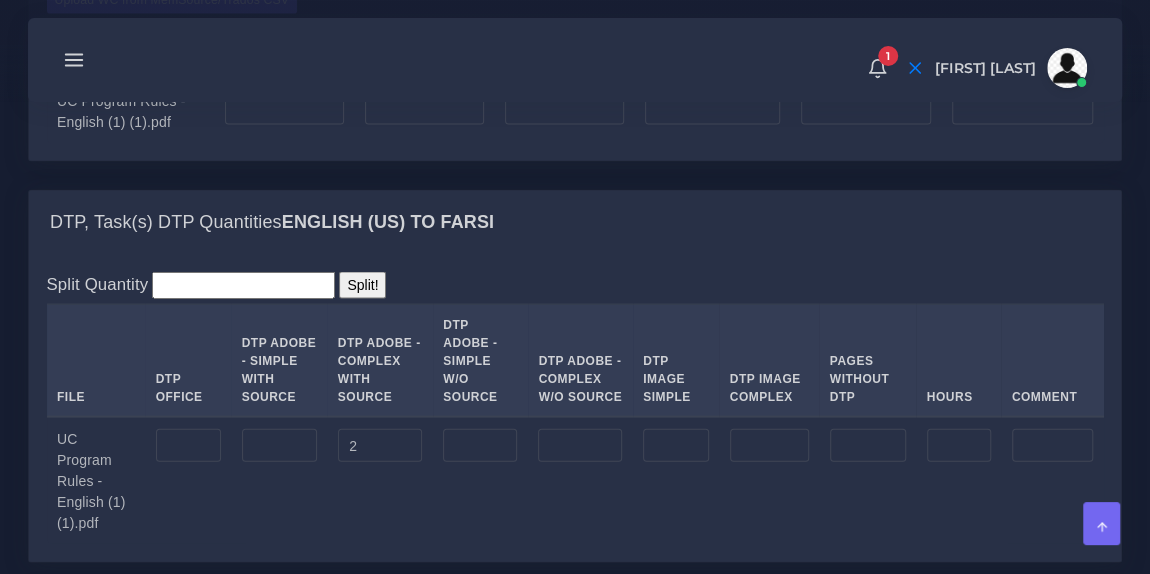 click on "DTP, Task(s) DTP Quantities  English (US) TO Farsi" at bounding box center [575, 223] 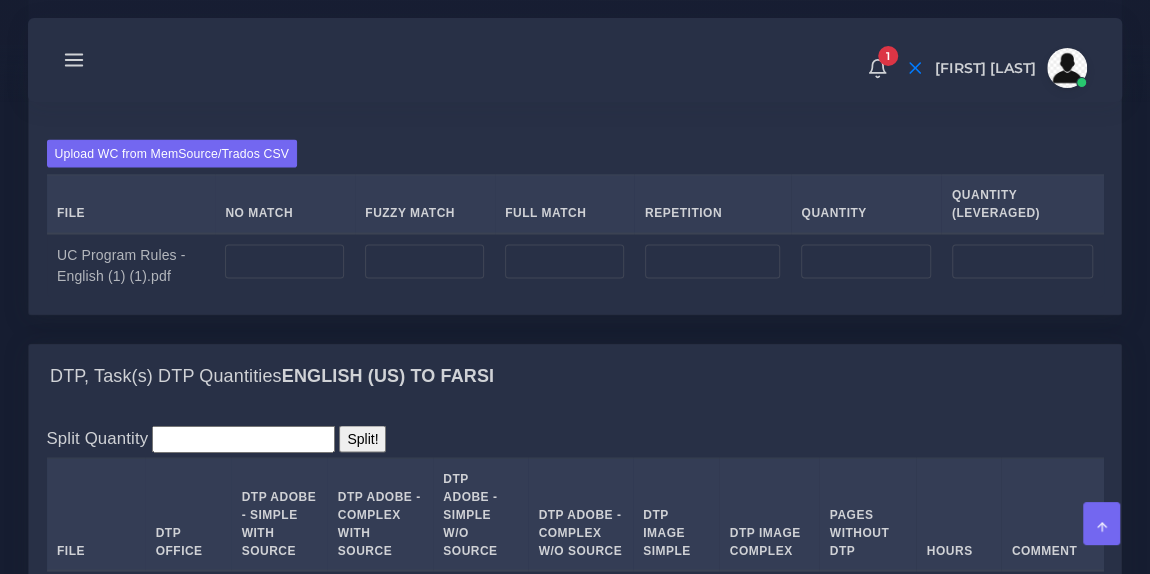 scroll, scrollTop: 1843, scrollLeft: 0, axis: vertical 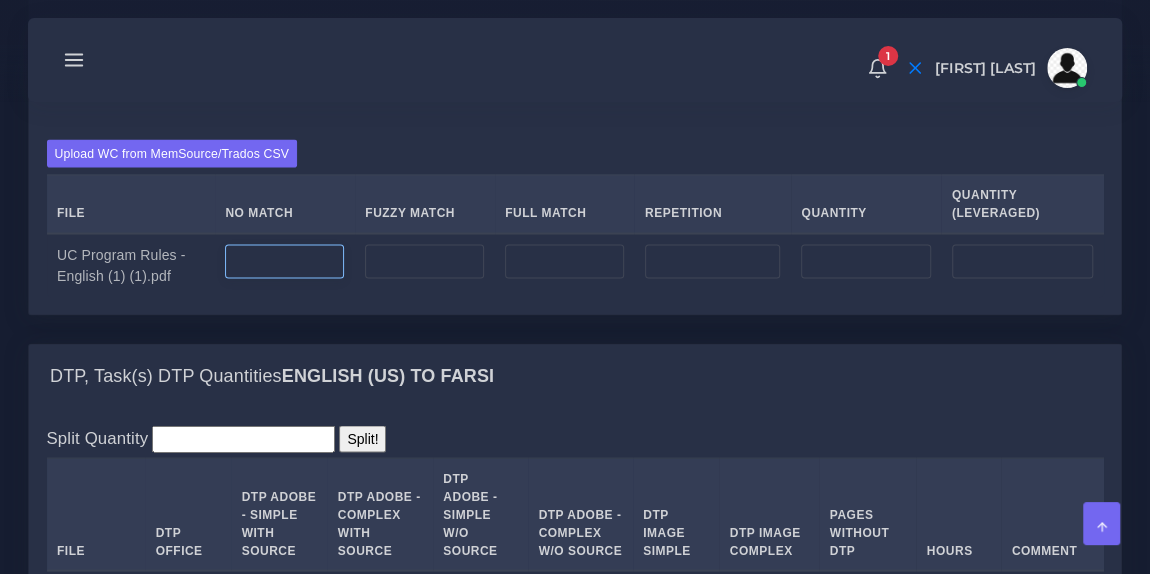 click at bounding box center (284, 261) 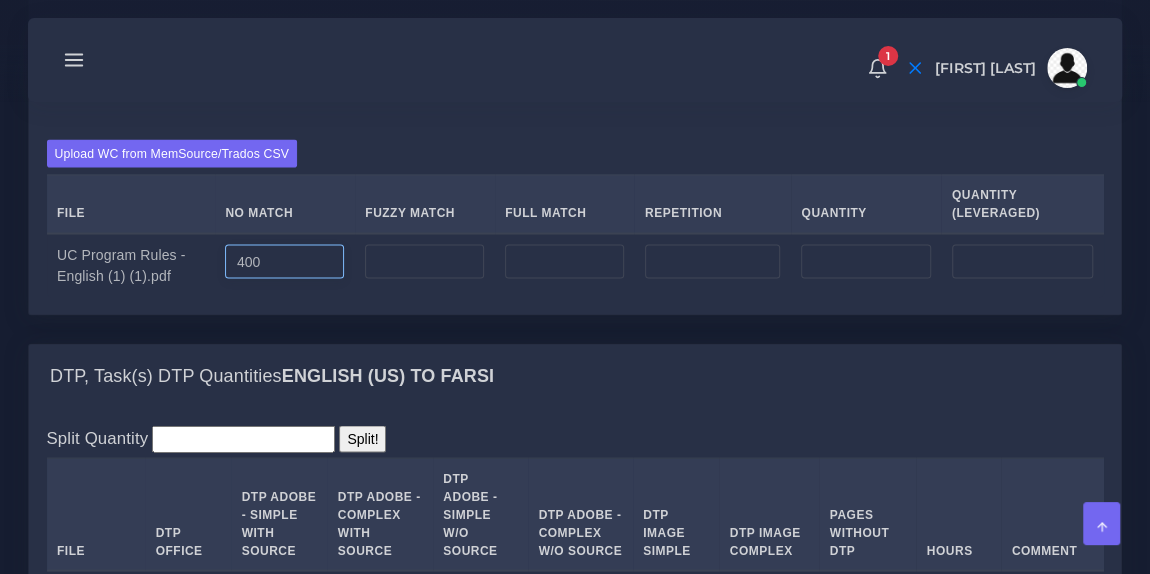 type on "400" 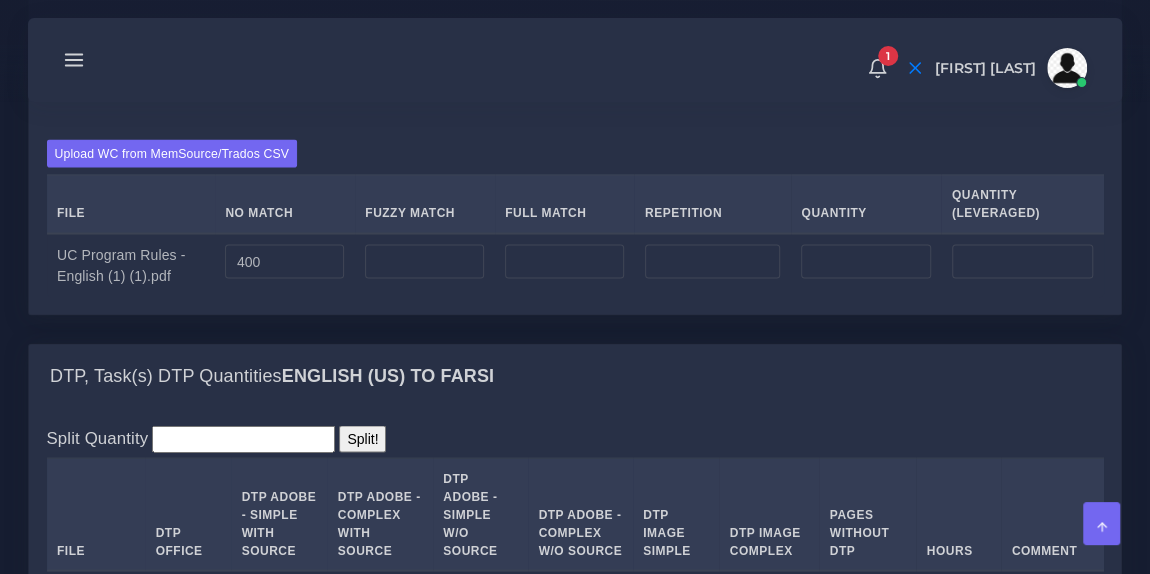 type on "400" 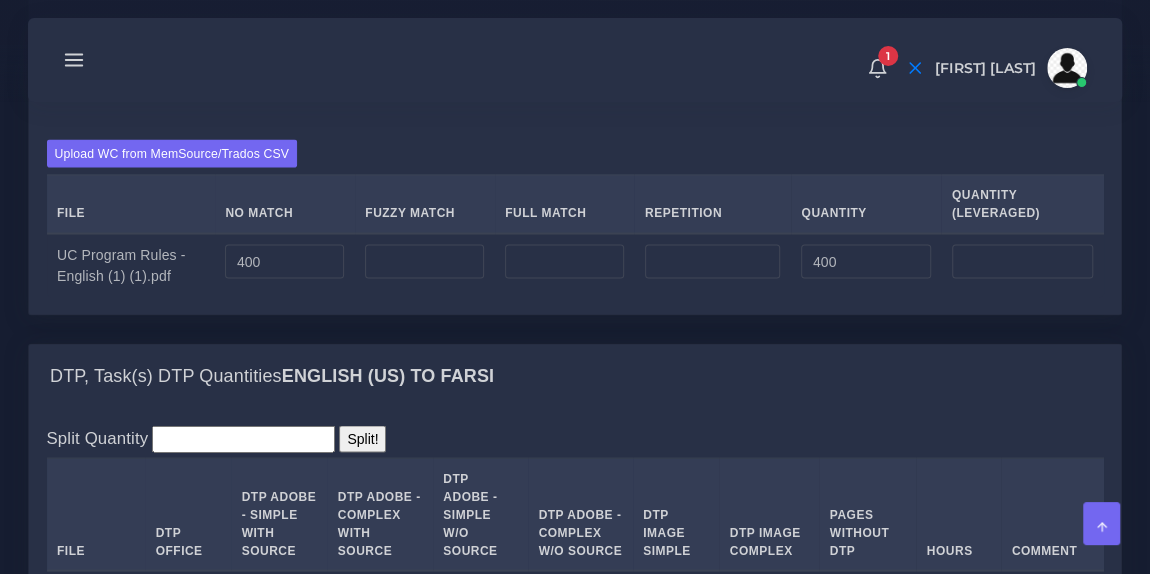 type on "400" 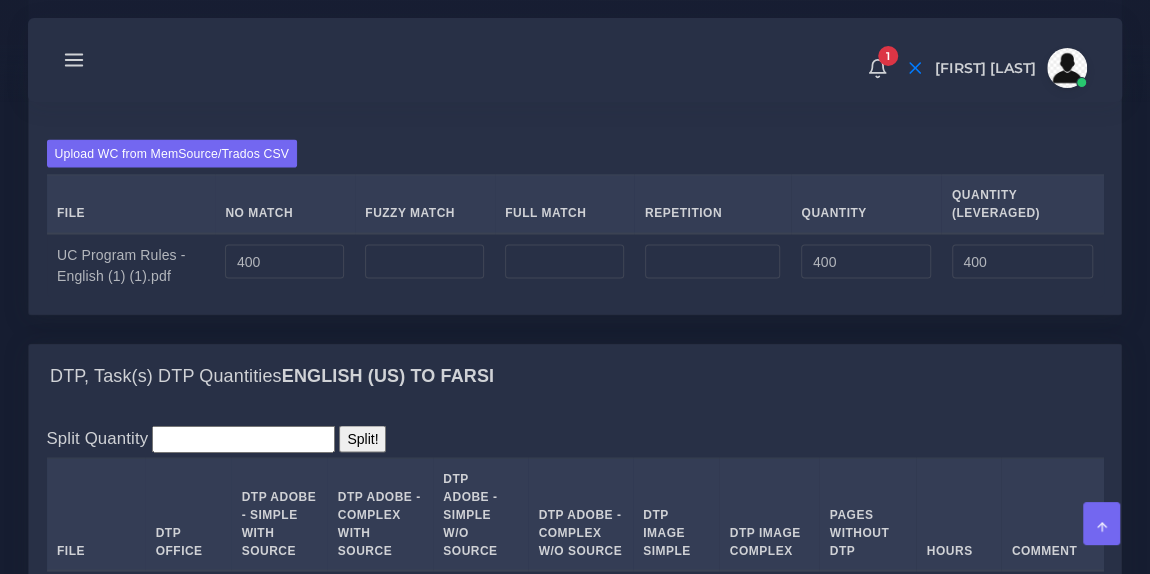 click on "400" at bounding box center (285, 265) 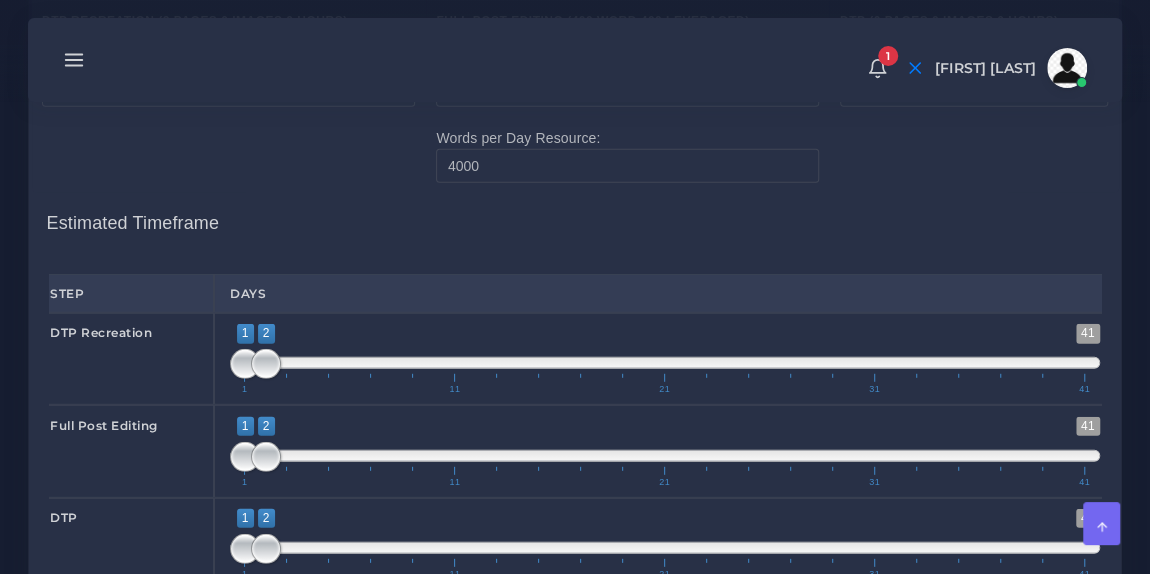 scroll, scrollTop: 2614, scrollLeft: 0, axis: vertical 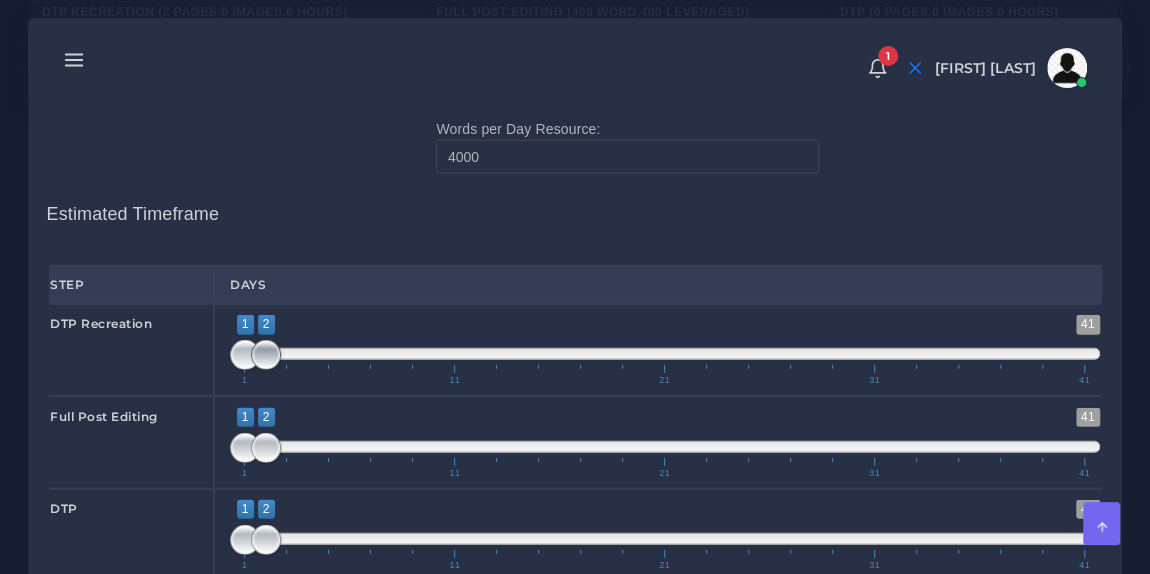 type on "1;1" 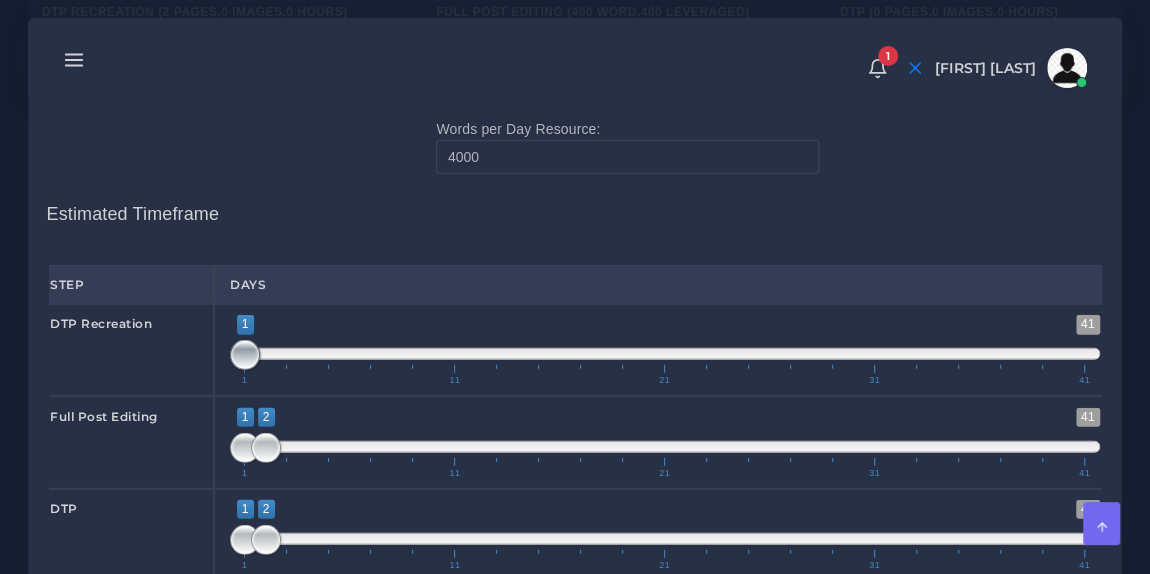 drag, startPoint x: 267, startPoint y: 295, endPoint x: 240, endPoint y: 301, distance: 27.658634 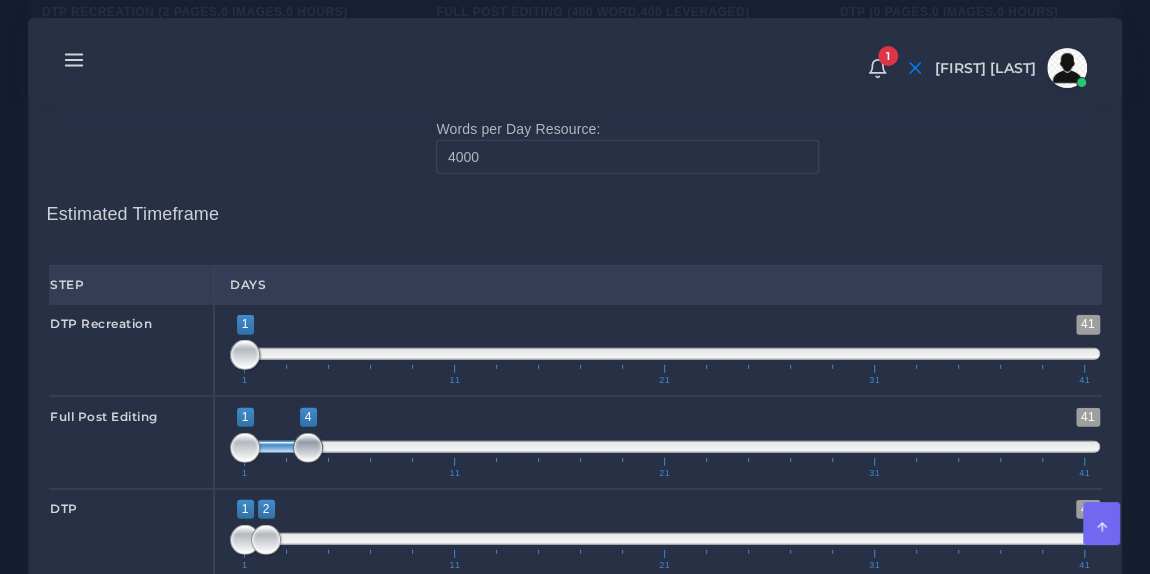 drag, startPoint x: 267, startPoint y: 393, endPoint x: 308, endPoint y: 398, distance: 41.303753 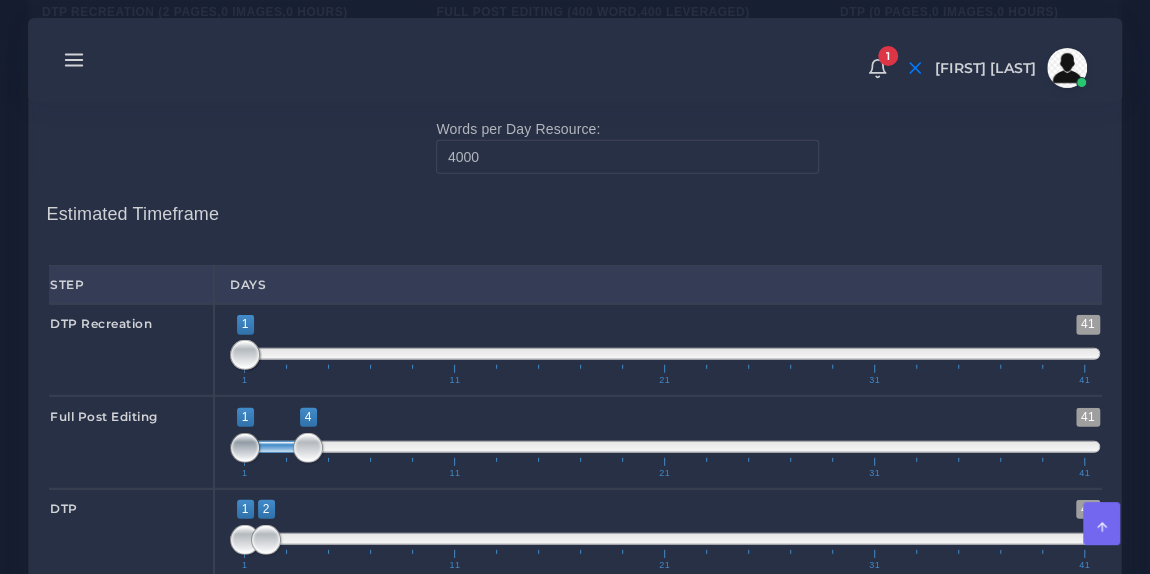 type on "2;4" 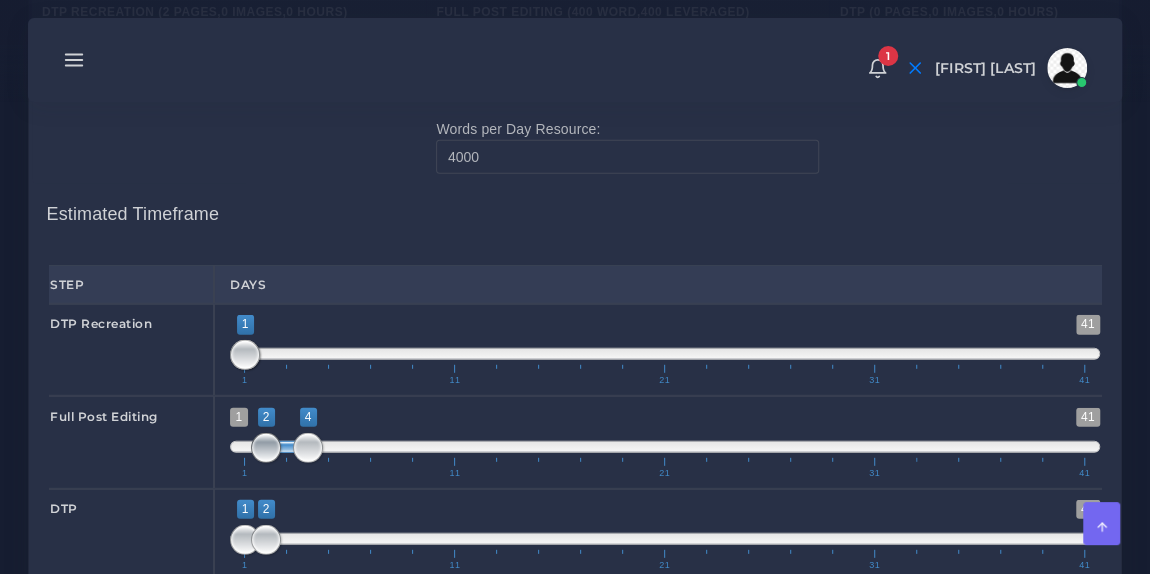 drag, startPoint x: 251, startPoint y: 393, endPoint x: 263, endPoint y: 397, distance: 12.649111 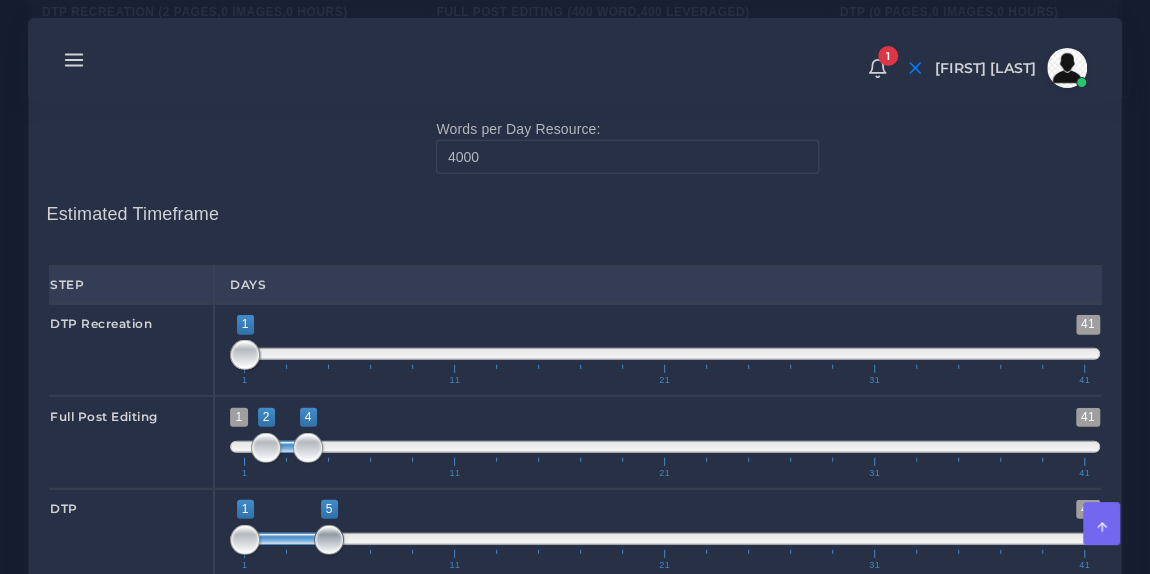 drag, startPoint x: 265, startPoint y: 486, endPoint x: 330, endPoint y: 486, distance: 65 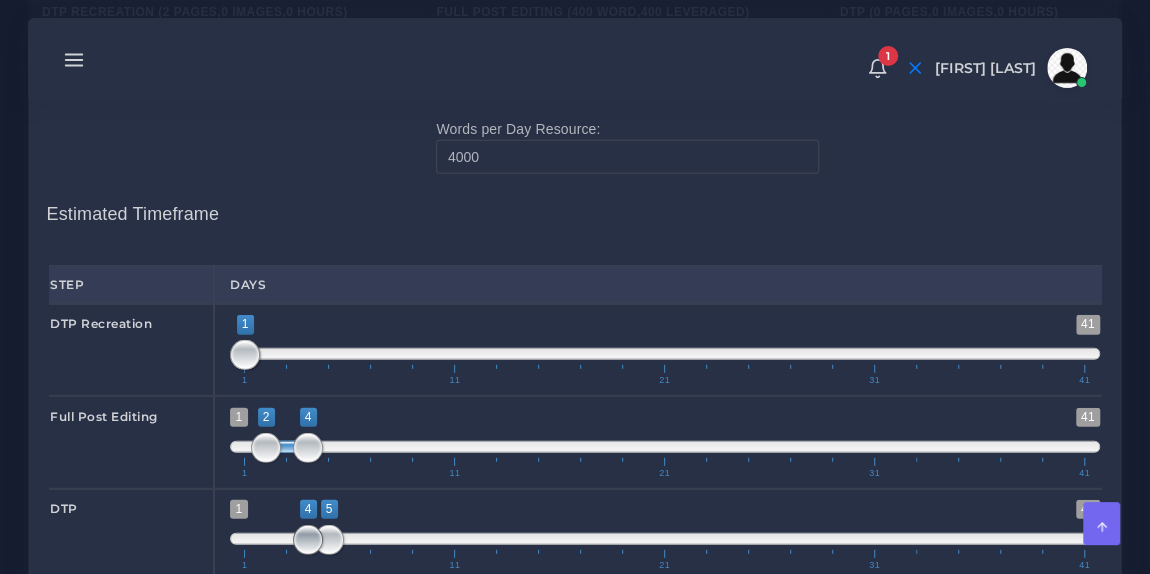 drag, startPoint x: 248, startPoint y: 488, endPoint x: 304, endPoint y: 500, distance: 57.271286 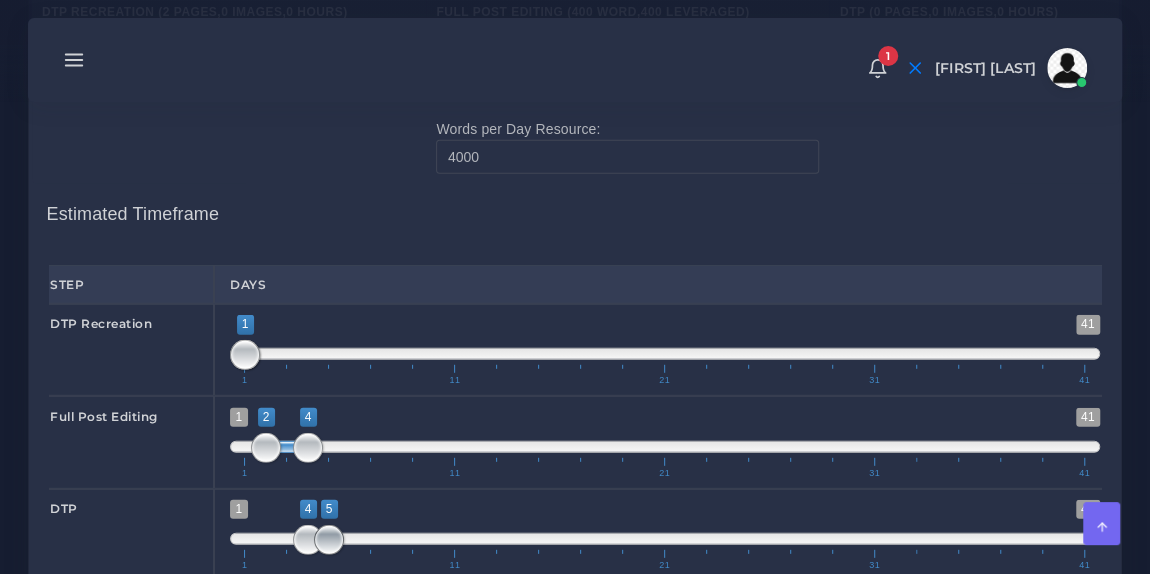 type on "4;4" 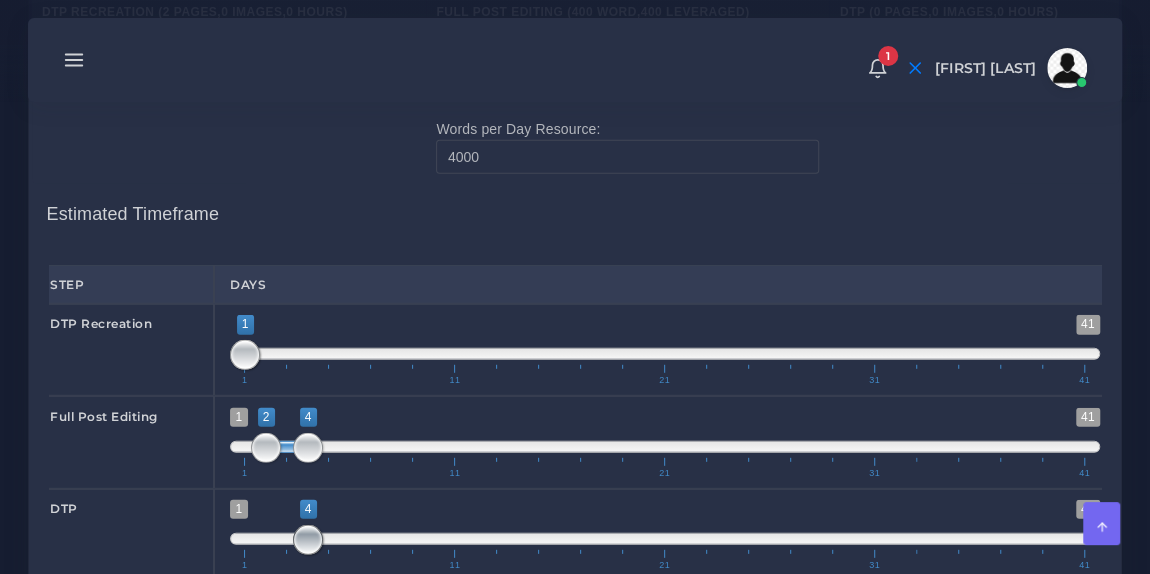 drag, startPoint x: 336, startPoint y: 486, endPoint x: 311, endPoint y: 486, distance: 25 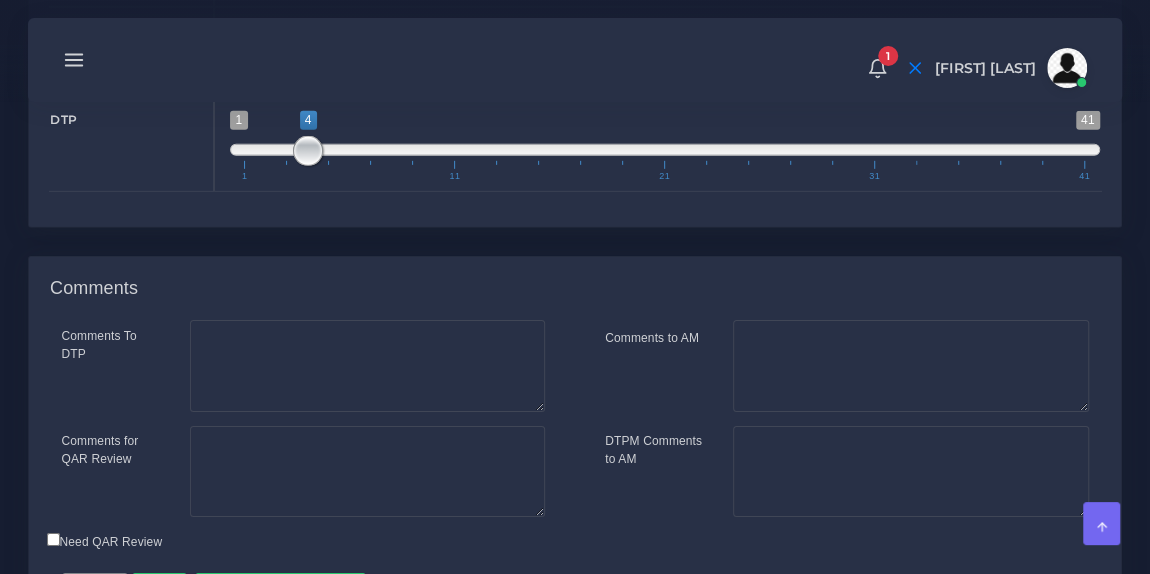 scroll, scrollTop: 3012, scrollLeft: 0, axis: vertical 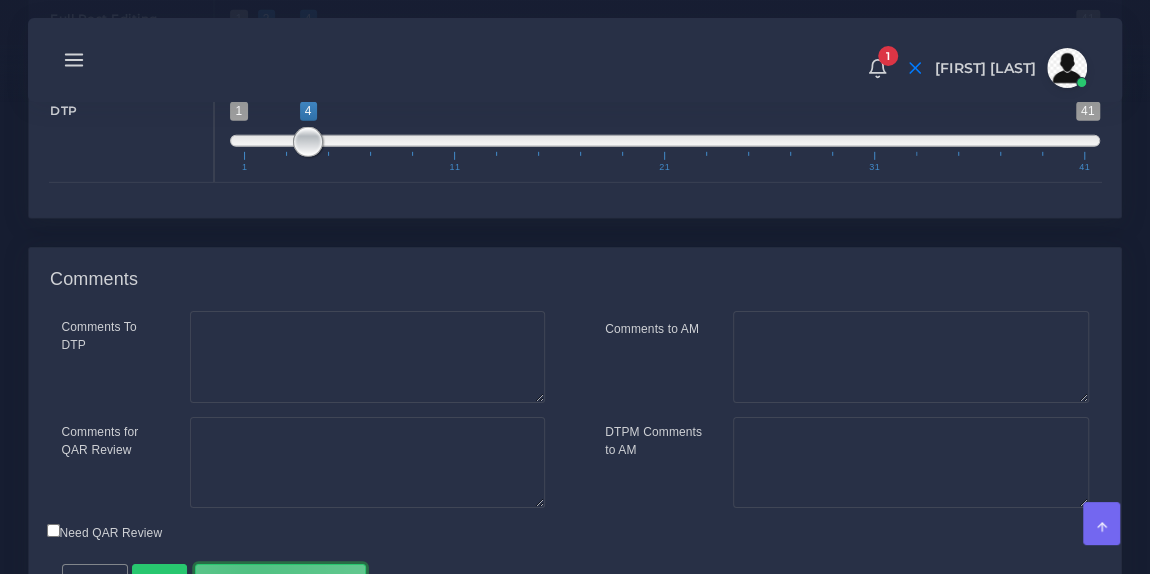 click on "Save and  Deliver Quote" at bounding box center [281, 581] 